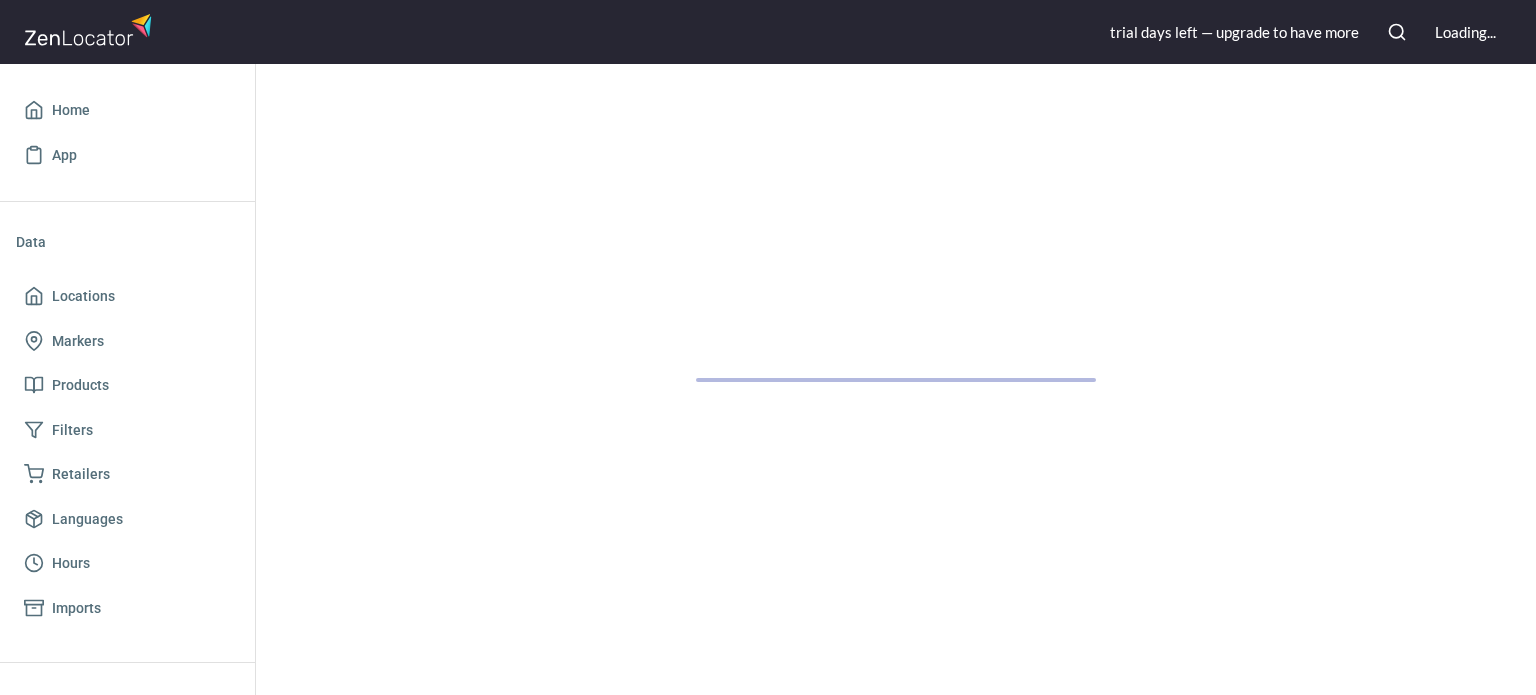 scroll, scrollTop: 0, scrollLeft: 0, axis: both 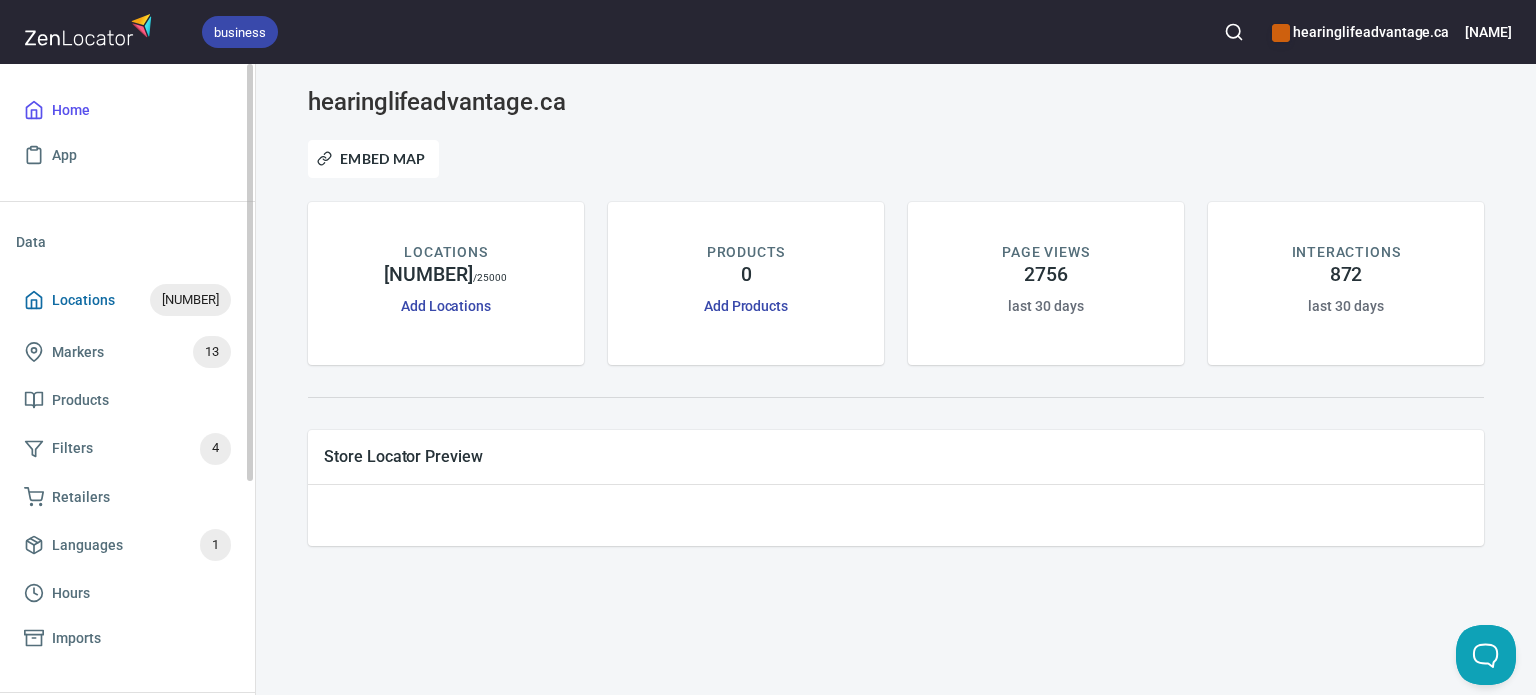 click on "Locations" at bounding box center [83, 300] 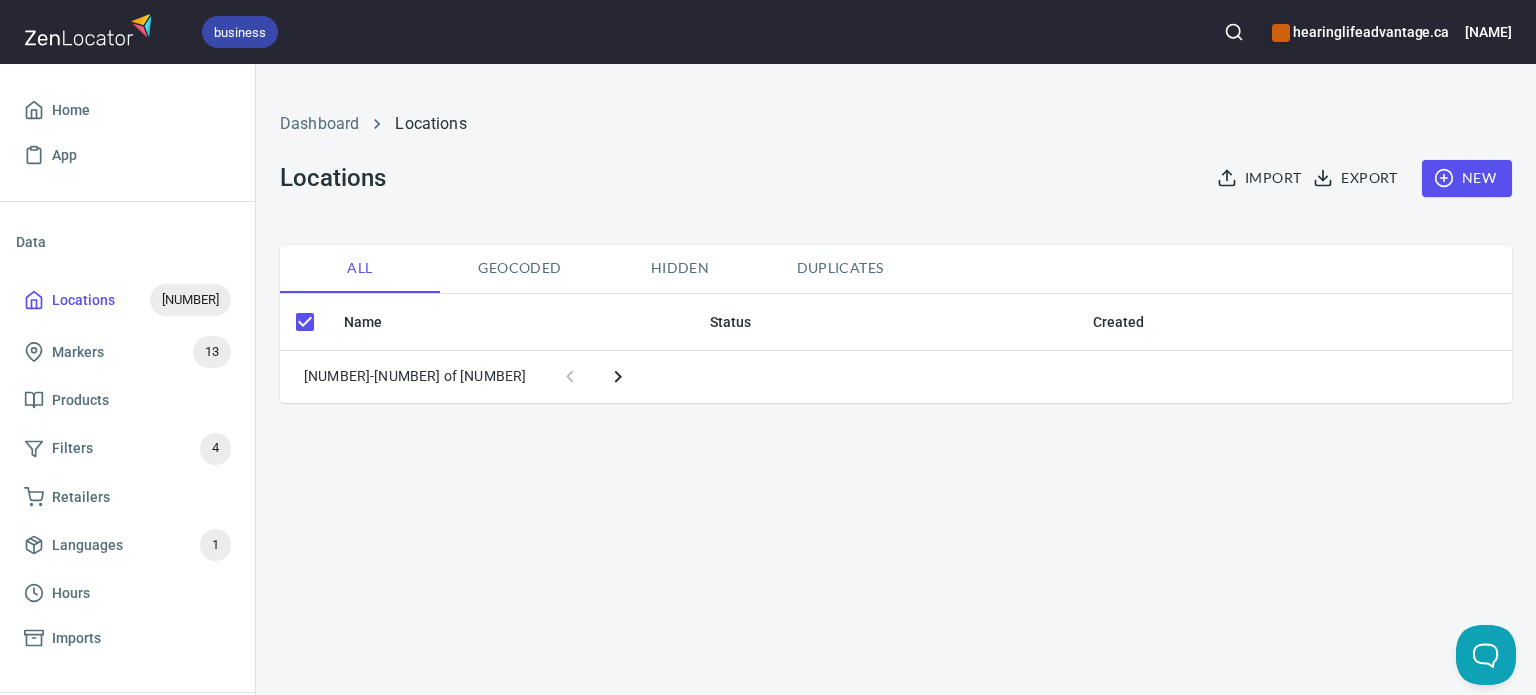 checkbox on "false" 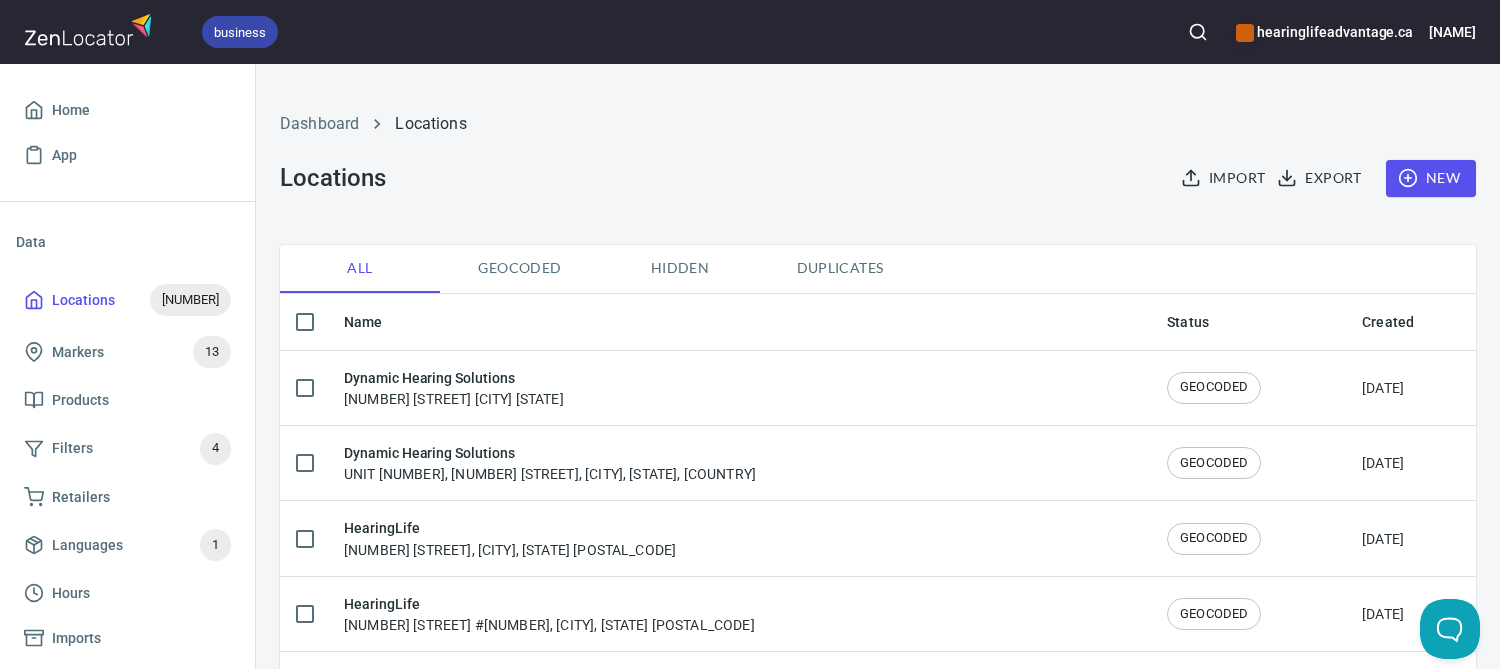 click 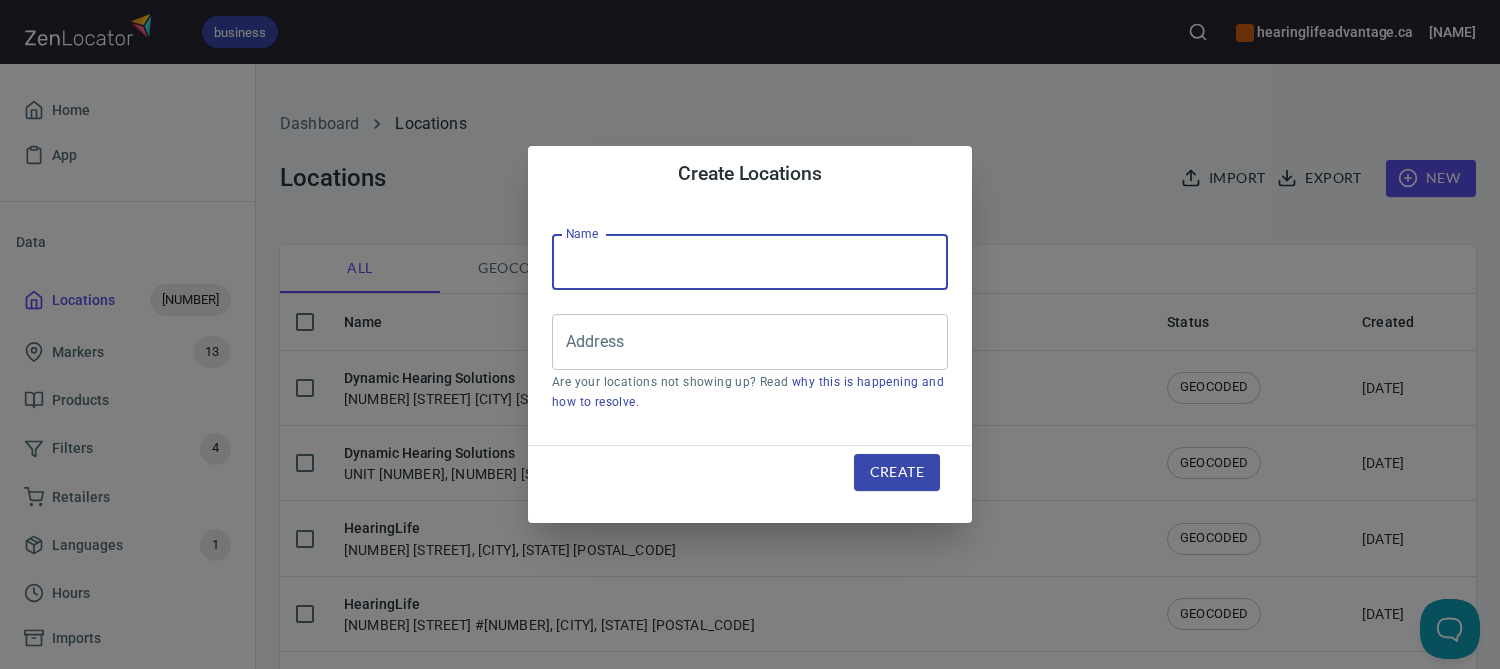 click at bounding box center (750, 262) 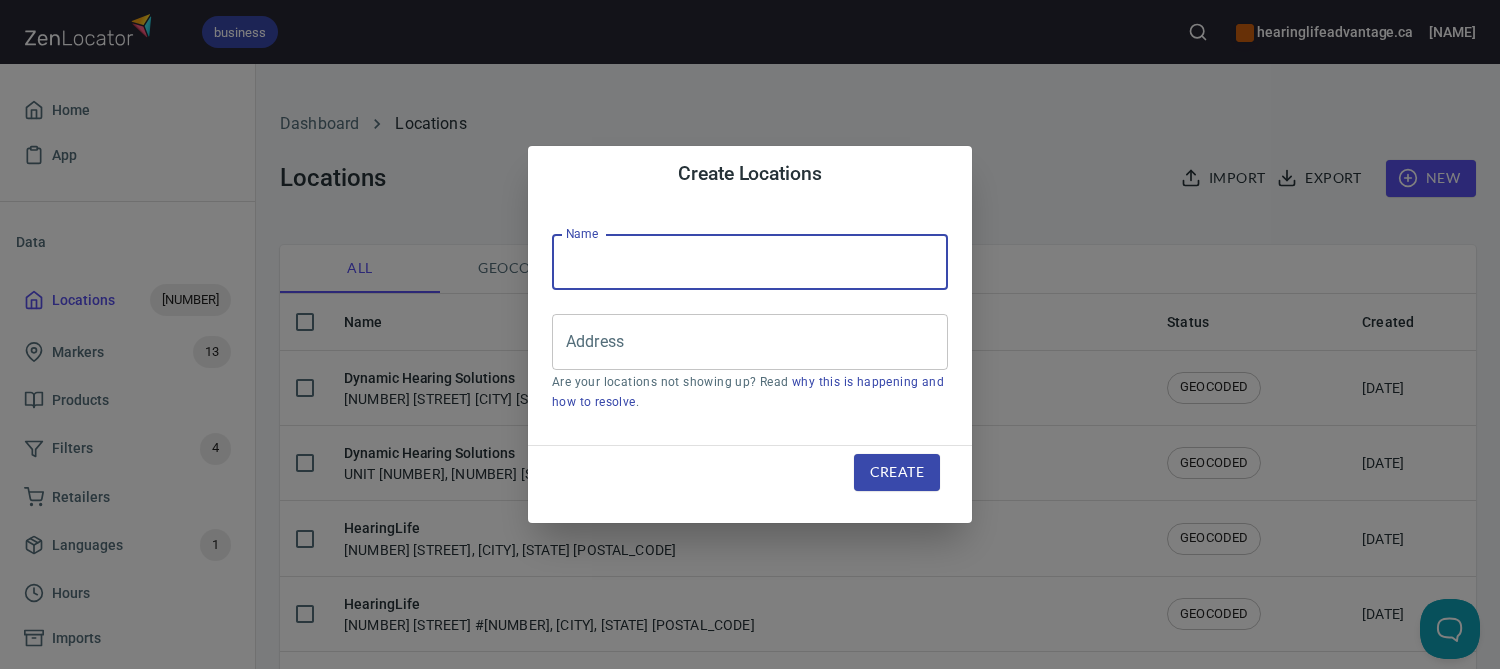 type on "HearingLife" 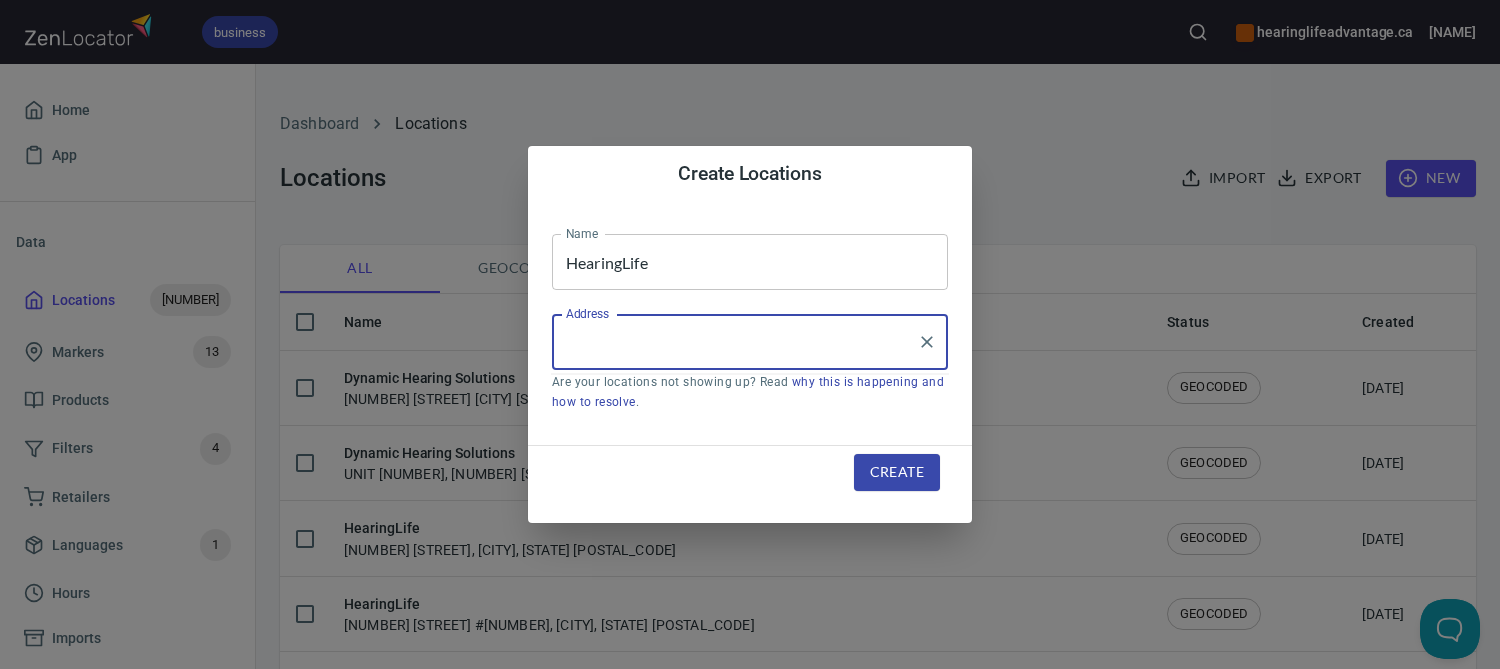 click on "Address" at bounding box center [735, 342] 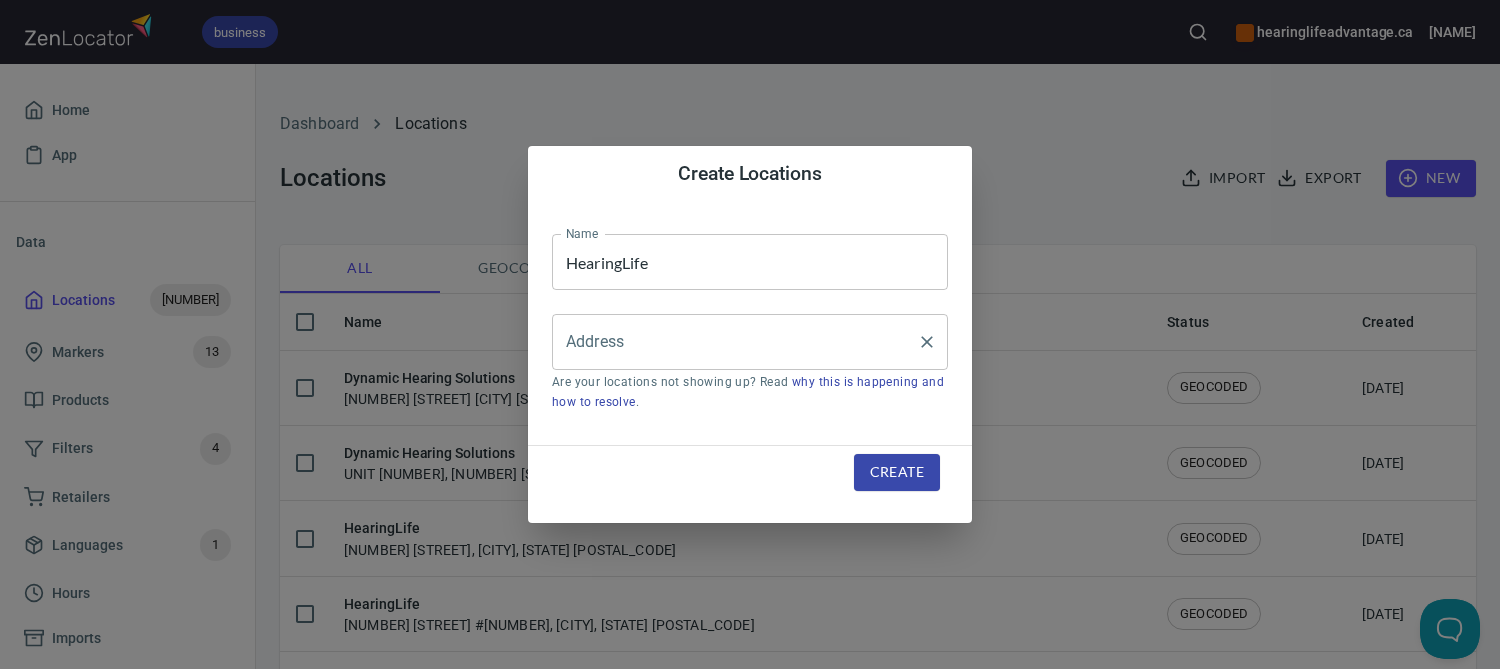click on "Address" at bounding box center [735, 342] 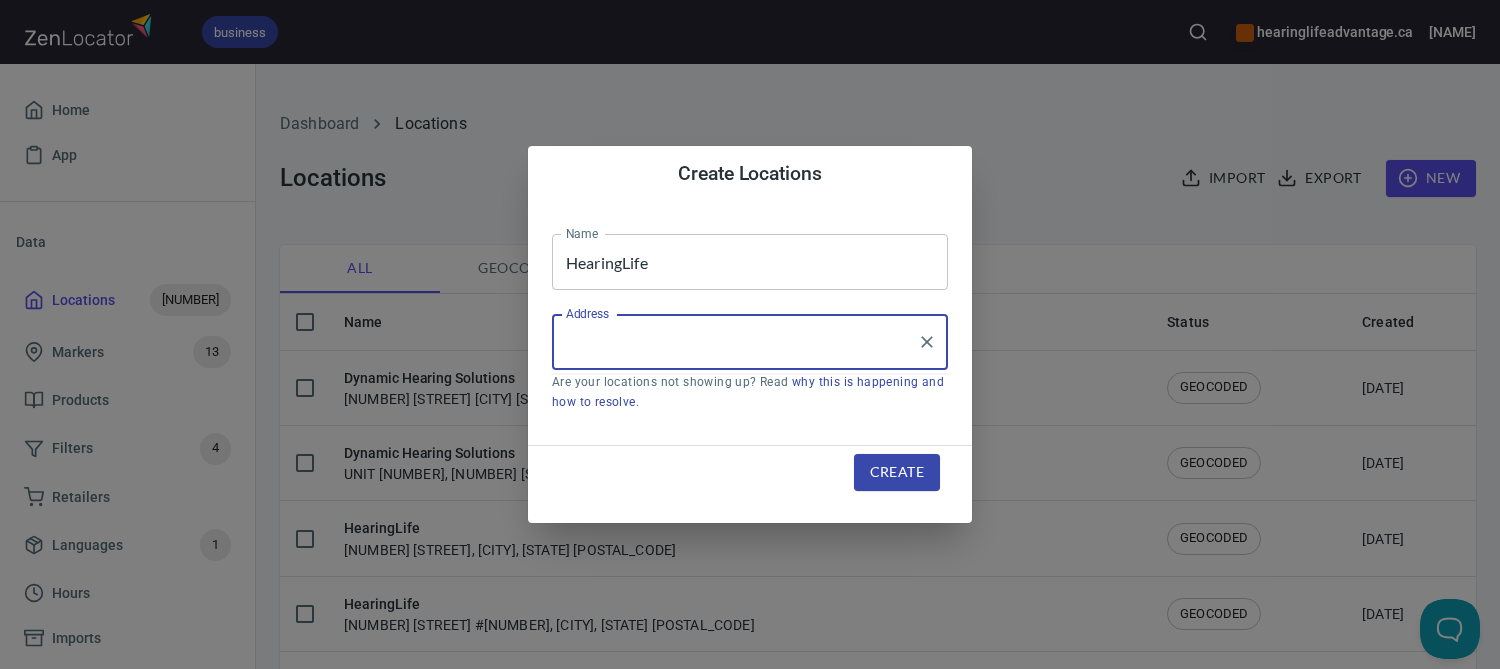 paste on "[NUMBER] [STREET], UNIT [NUMBER], [CITY], [STATE] [POSTAL_CODE]" 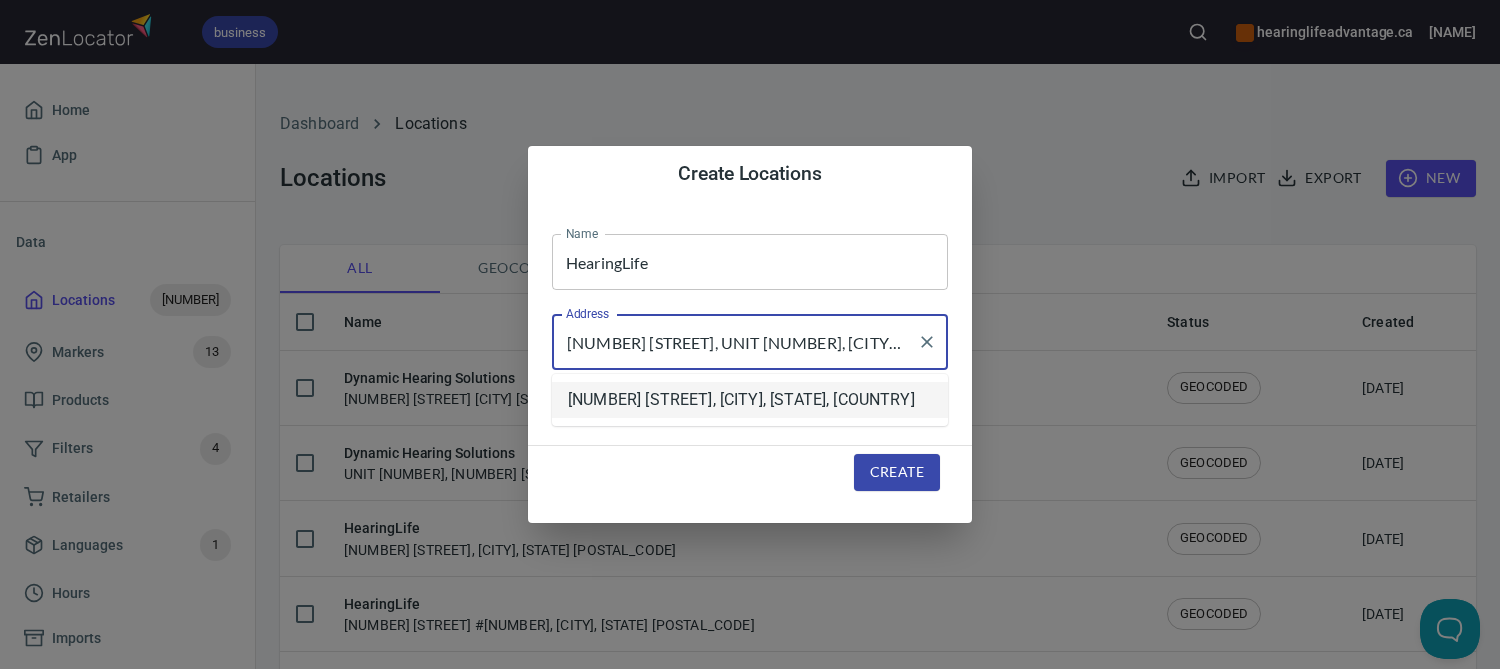 drag, startPoint x: 698, startPoint y: 345, endPoint x: 742, endPoint y: 344, distance: 44.011364 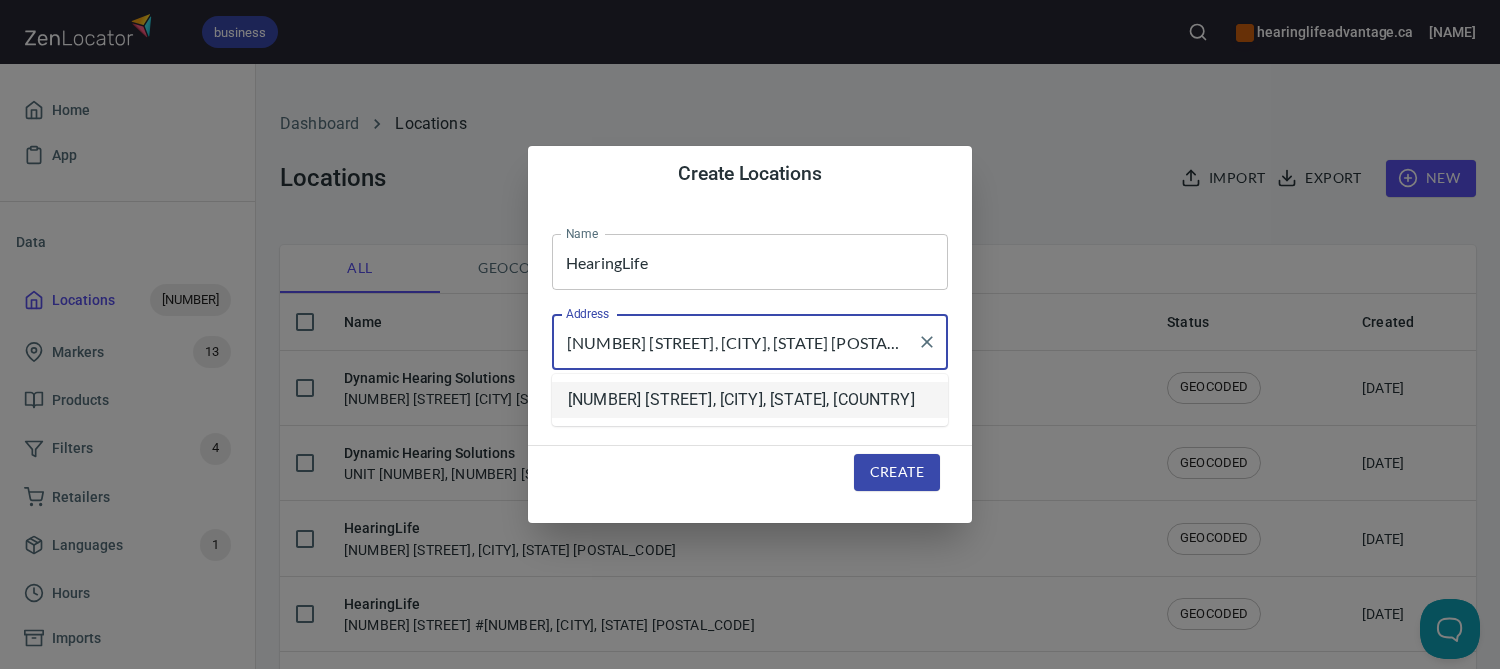 click on "[NUMBER] [STREET], [CITY], [STATE] [POSTAL_CODE]" at bounding box center [735, 342] 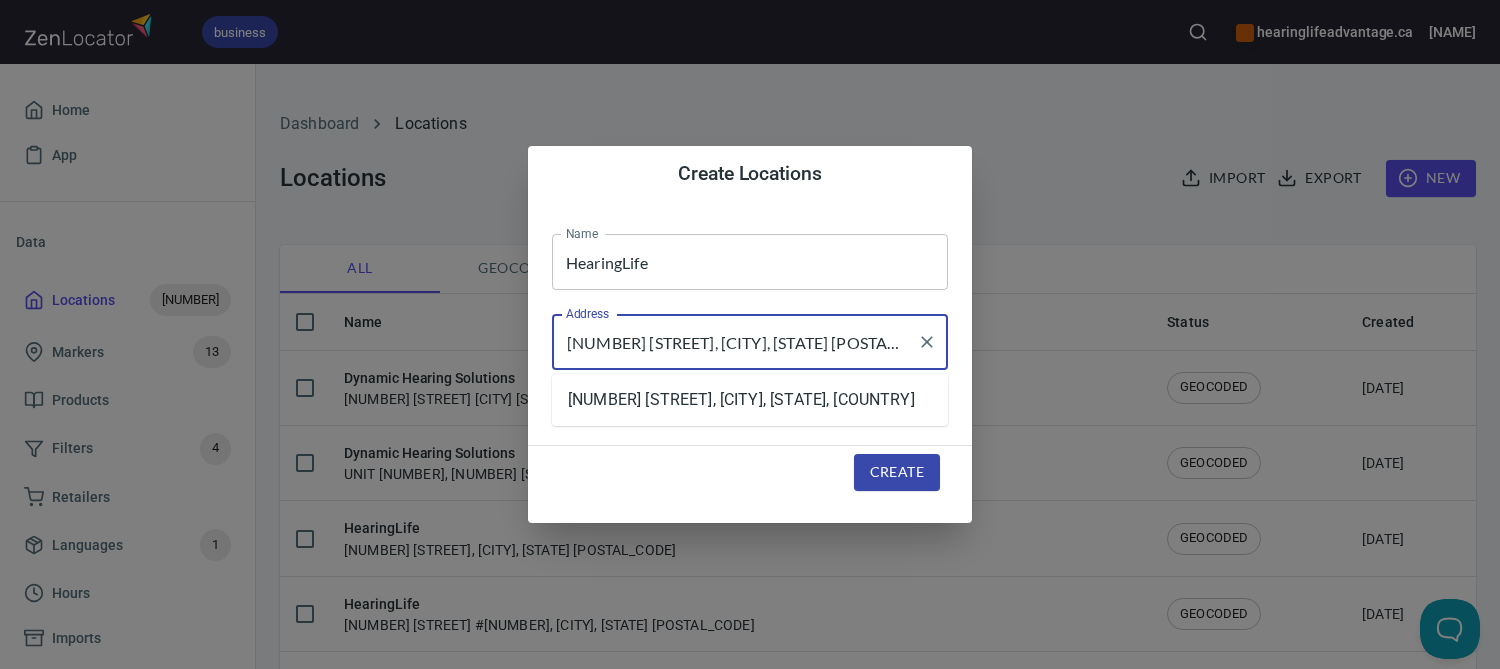 drag, startPoint x: 773, startPoint y: 339, endPoint x: 457, endPoint y: 343, distance: 316.02533 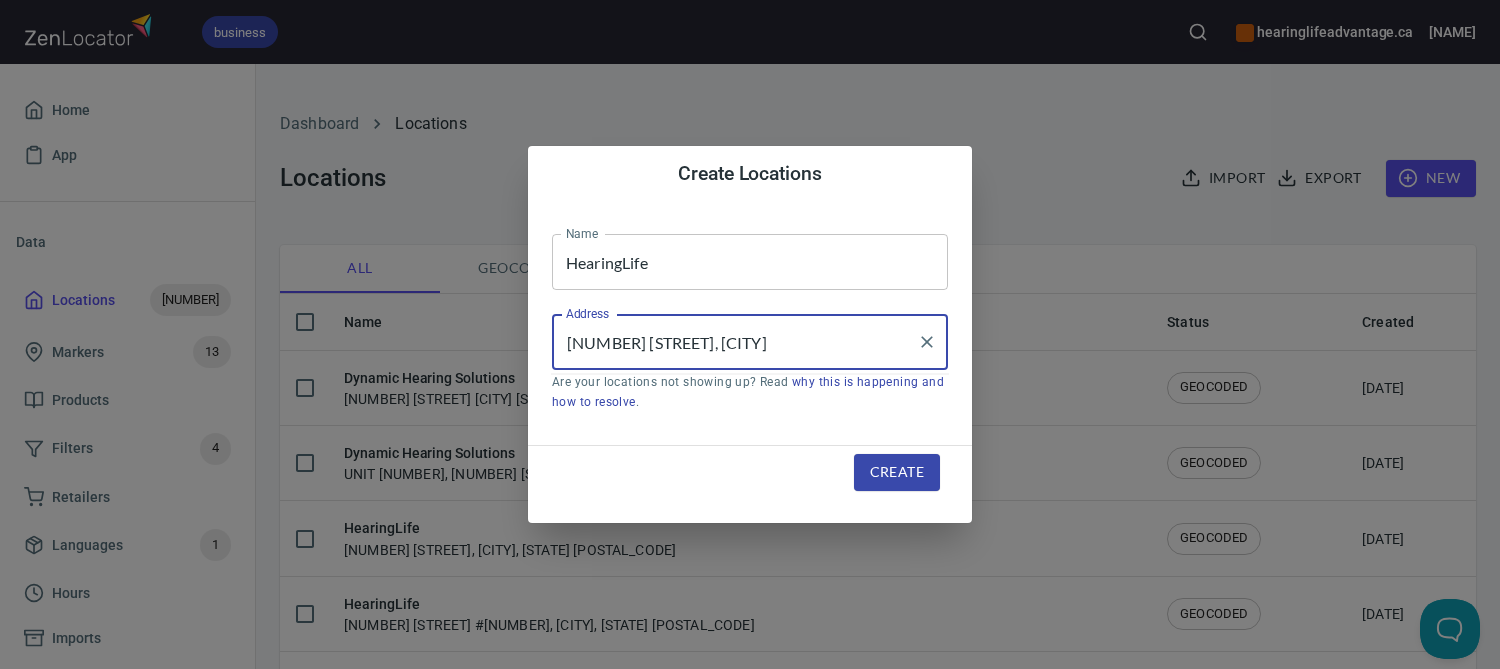 click on "5601 4th Avenue, Edson" at bounding box center [735, 342] 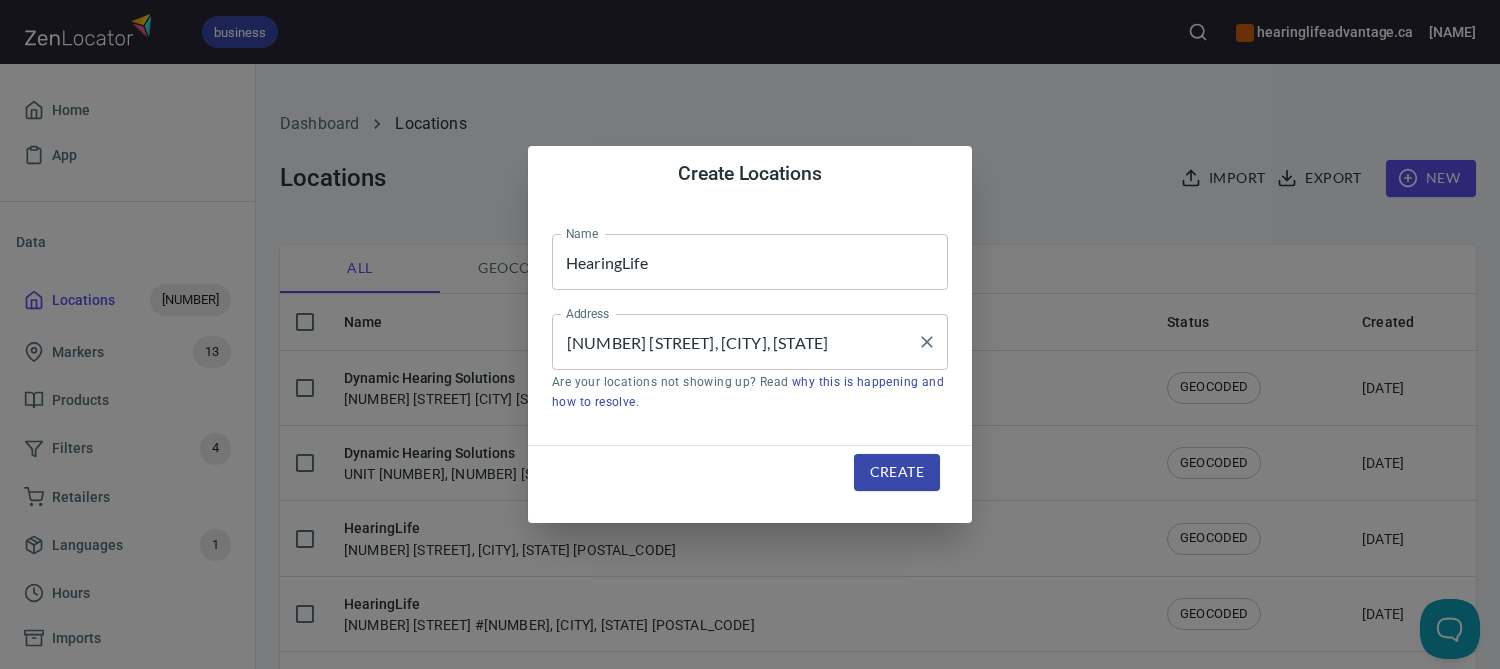 click on "5601 4th Avenue, Edson, alberta" at bounding box center (735, 342) 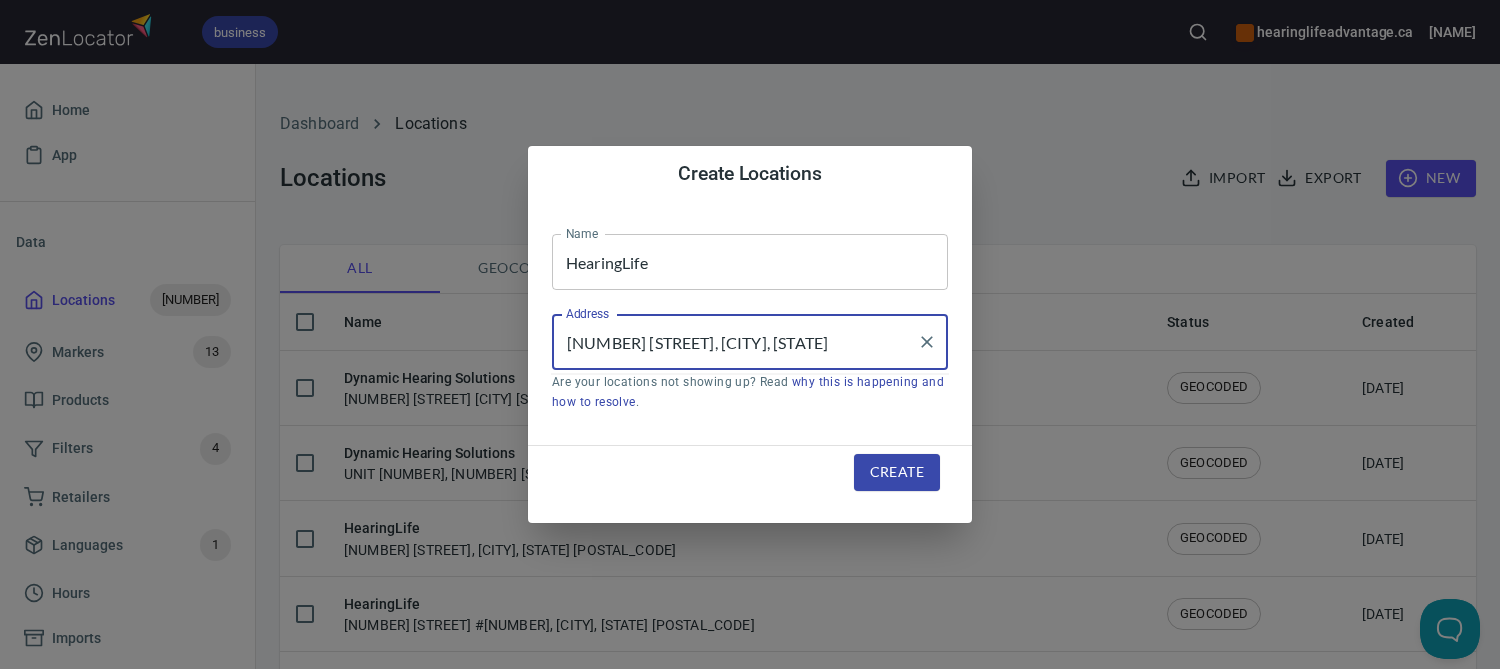 paste on "Ave #8" 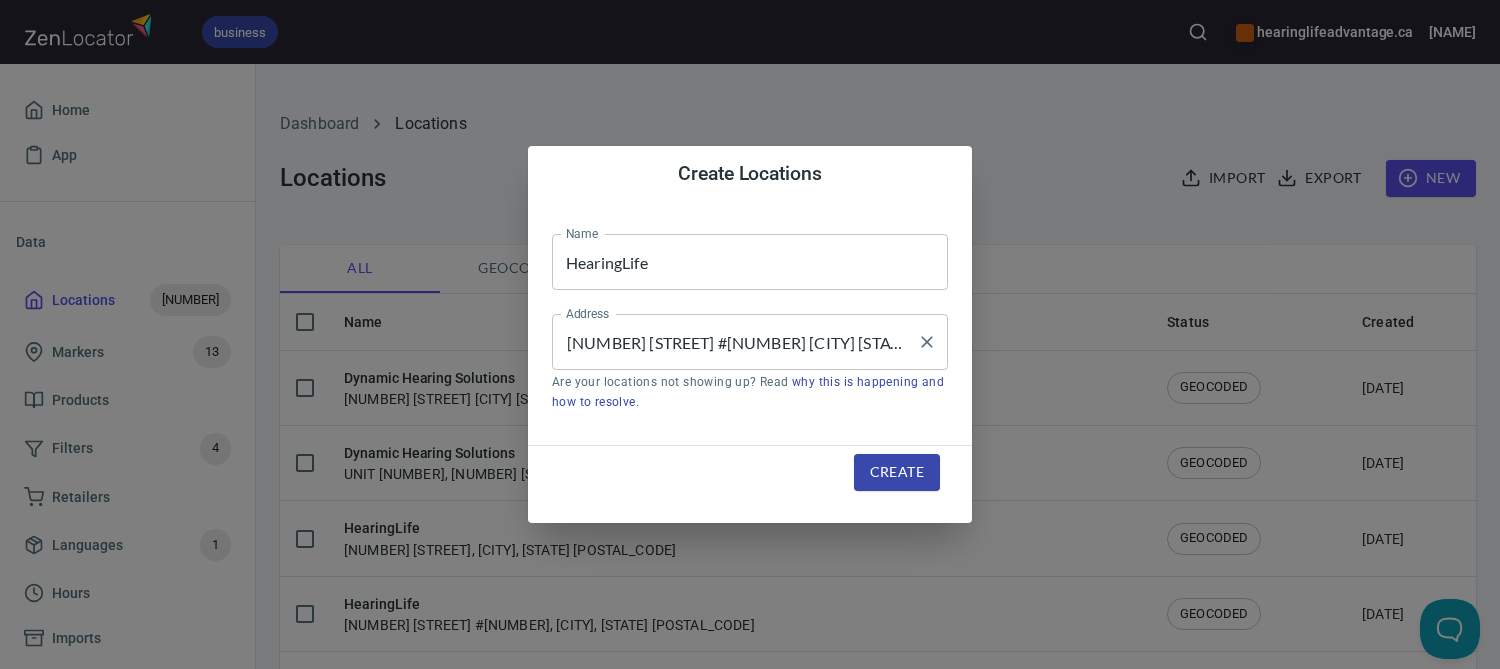 click on "5601 4 Ave #8 edson alberta" at bounding box center [735, 342] 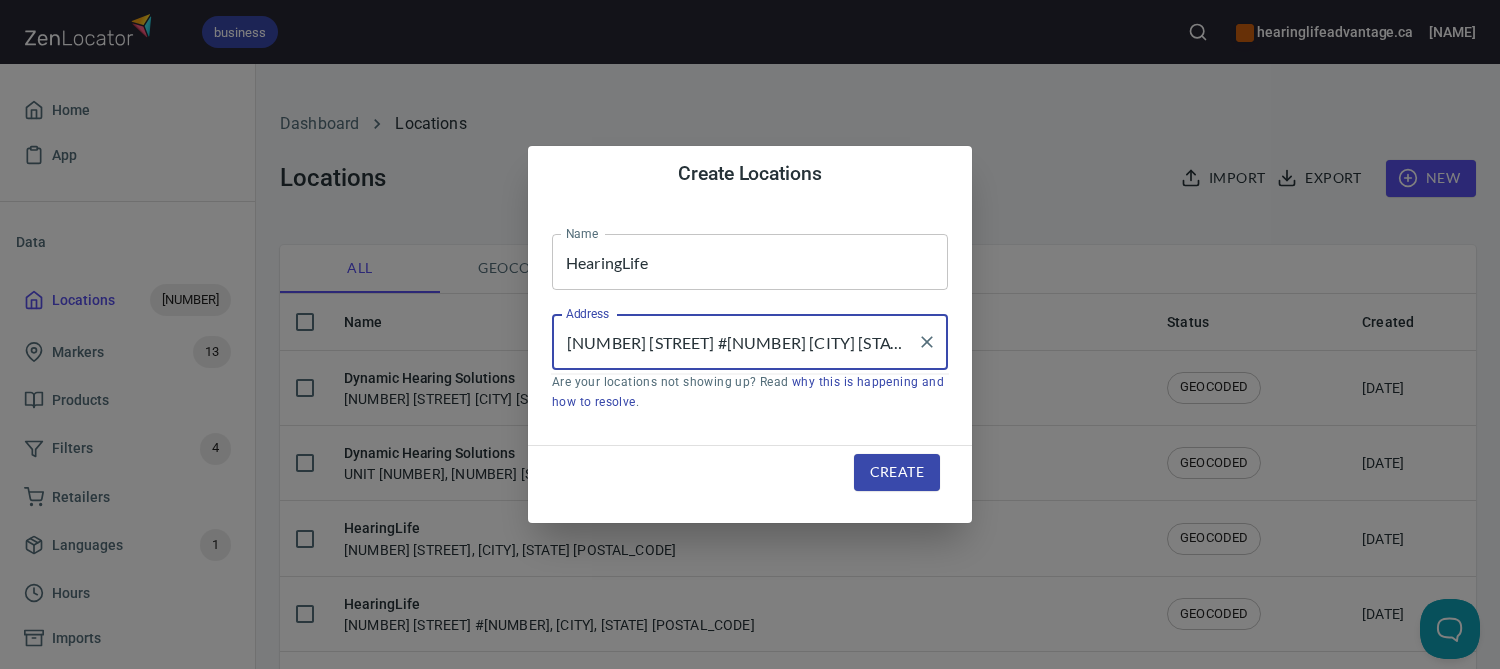 paste on "Edson, AB T7E 1L6" 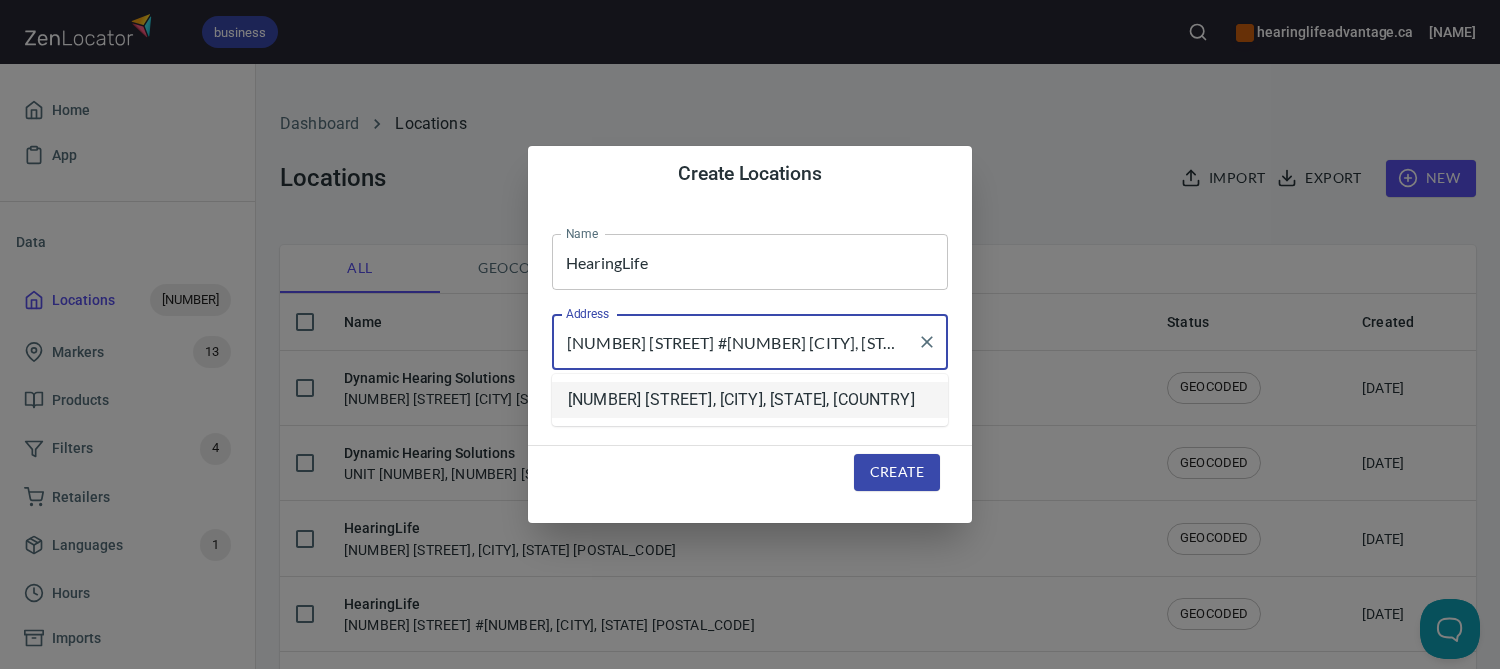 type on "5601 4 Ave #8Edson, AB T7E 1L6" 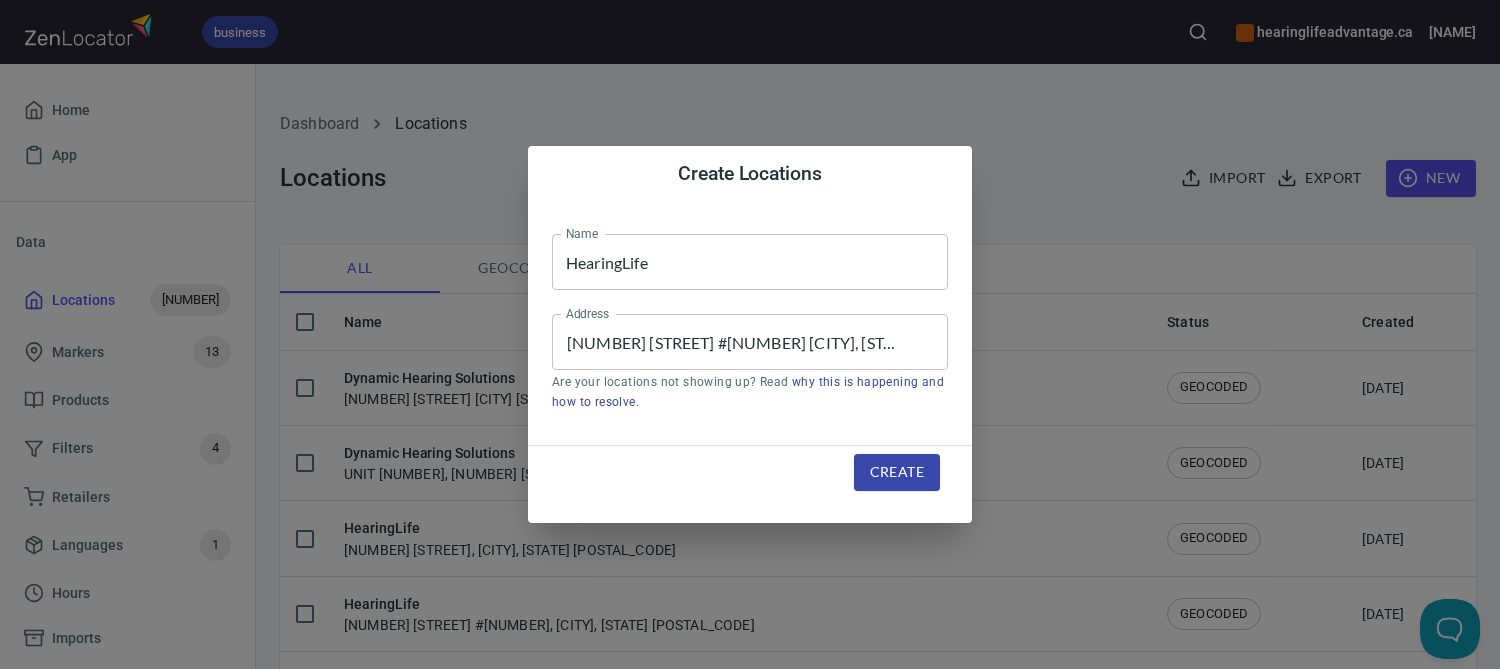 click on "Name HearingLife Name Address 5601 4 Ave #8Edson, AB T7E 1L6 Address Are your locations not showing up? Read   why this is happening and how to resolve ." at bounding box center (750, 323) 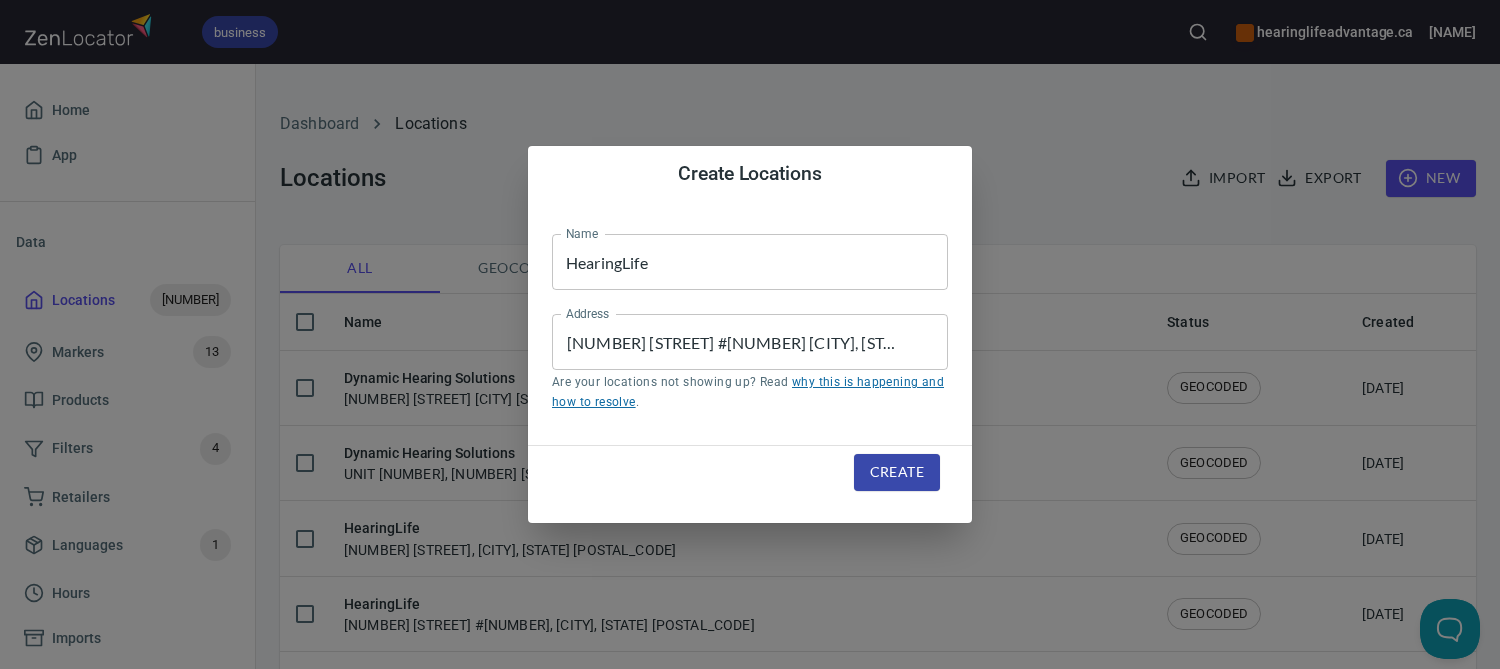 click on "why this is happening and how to resolve" at bounding box center [748, 392] 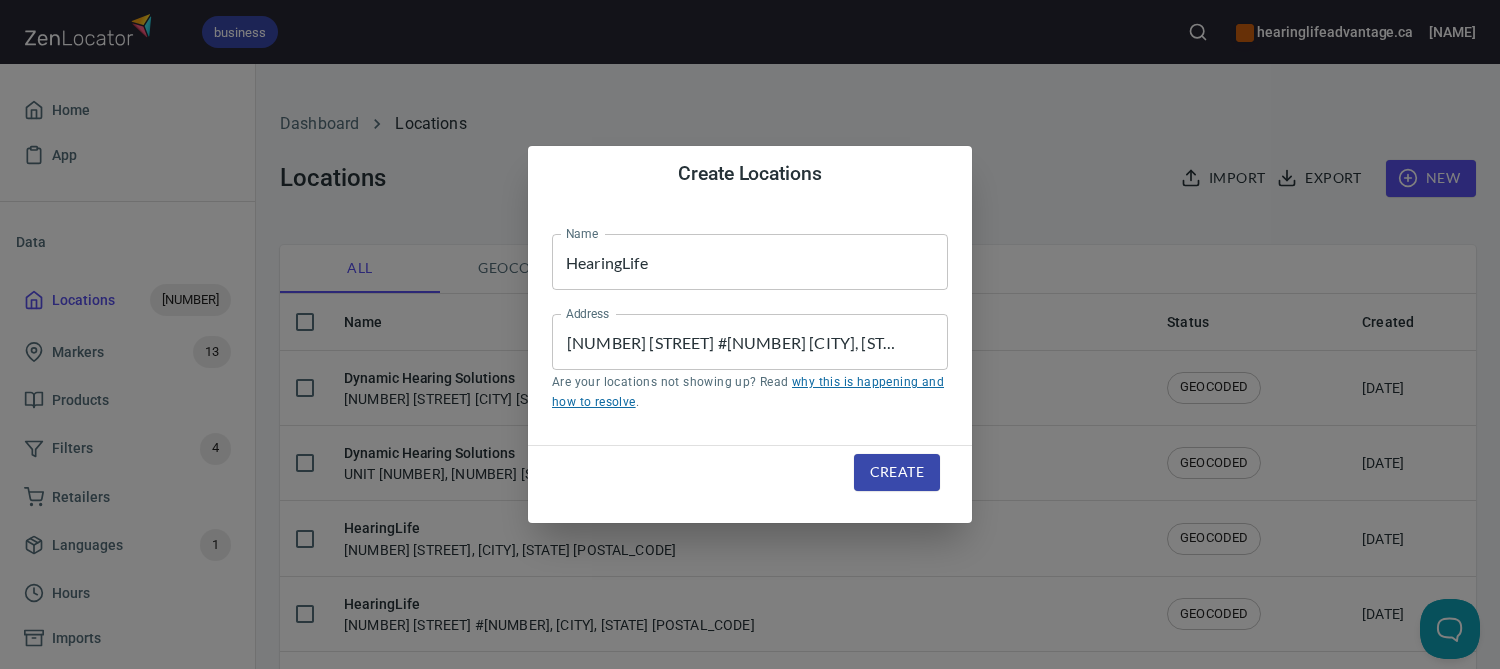 click on "why this is happening and how to resolve" at bounding box center (748, 392) 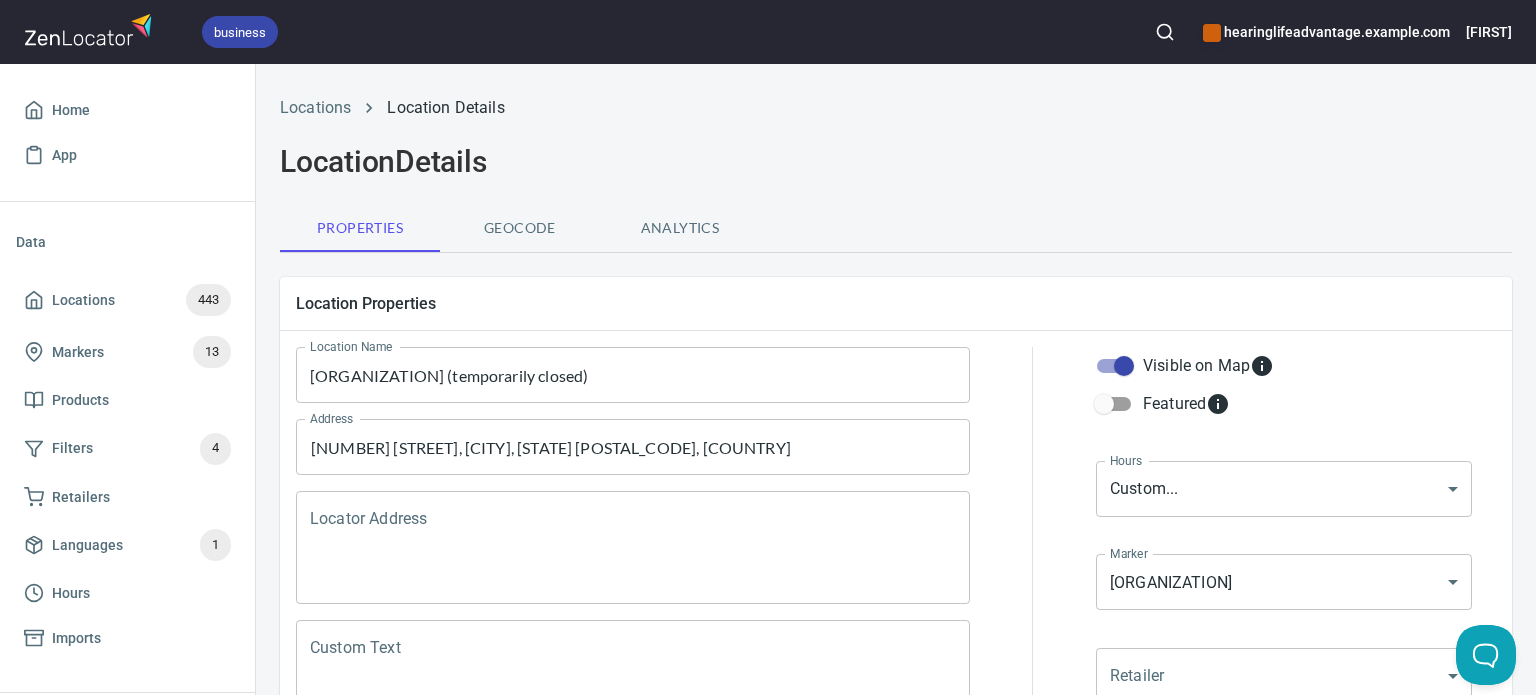 scroll, scrollTop: 0, scrollLeft: 0, axis: both 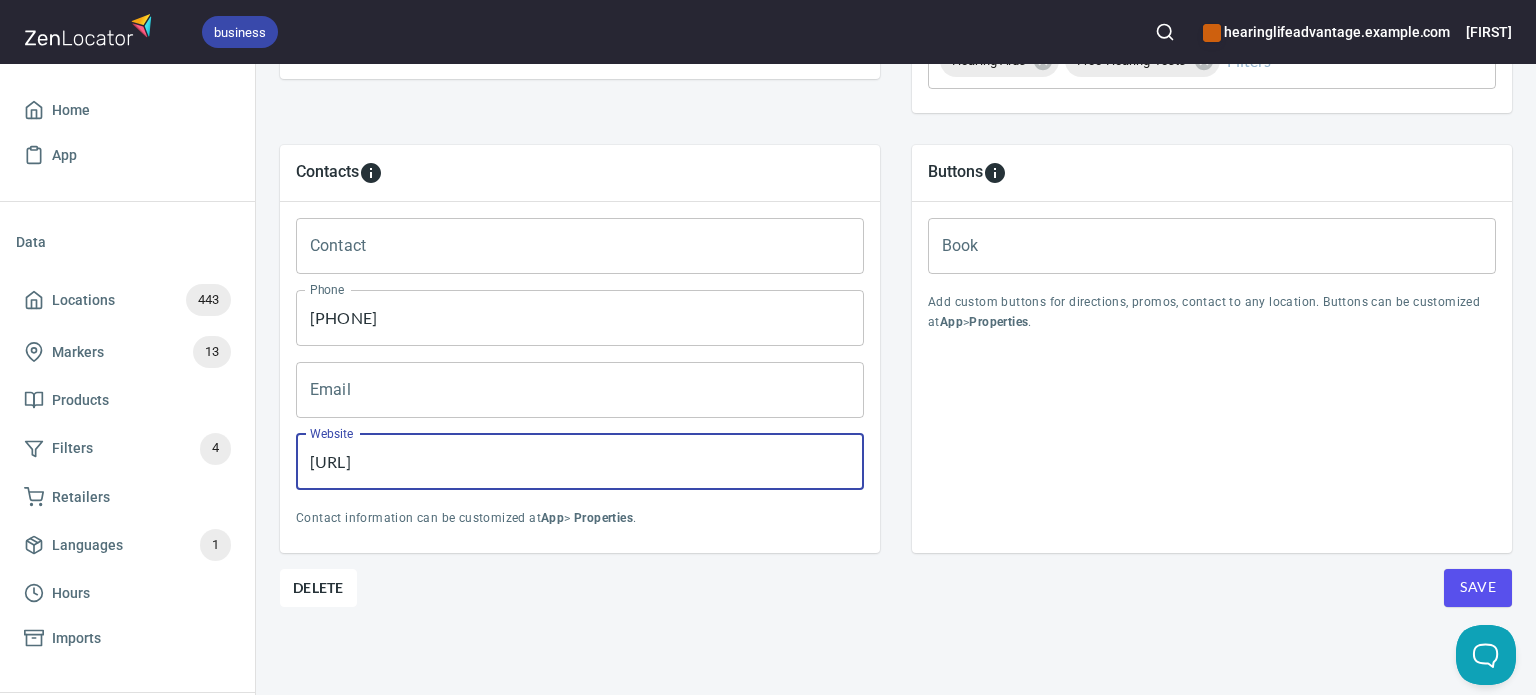 drag, startPoint x: 624, startPoint y: 451, endPoint x: 855, endPoint y: 462, distance: 231.26175 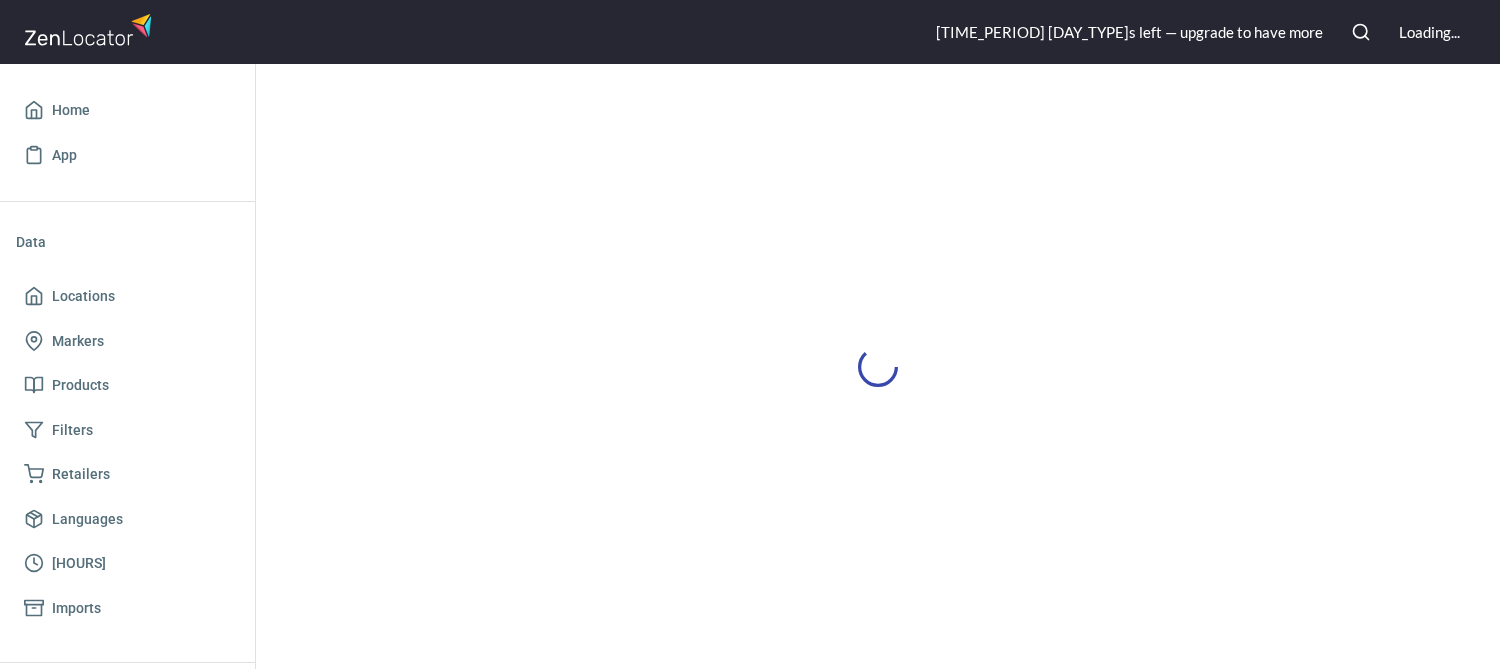 scroll, scrollTop: 0, scrollLeft: 0, axis: both 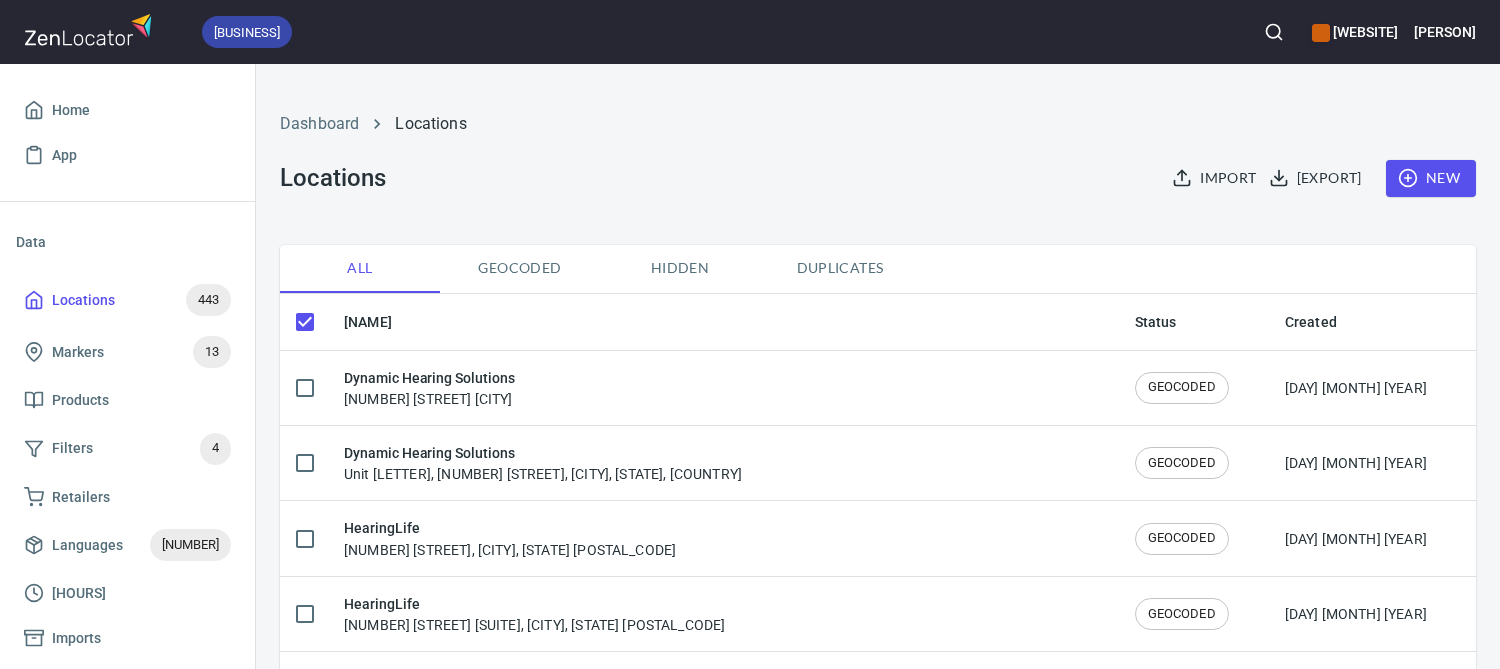 checkbox on "false" 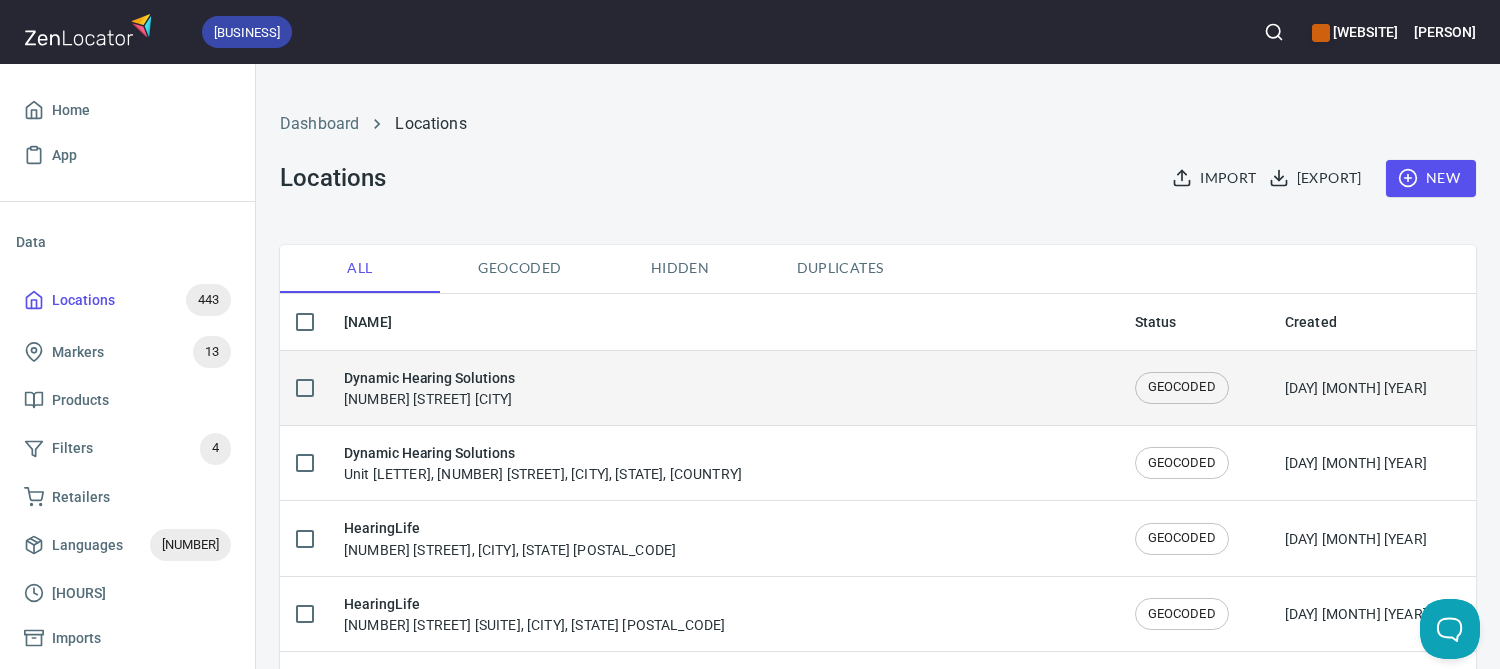 scroll, scrollTop: 0, scrollLeft: 0, axis: both 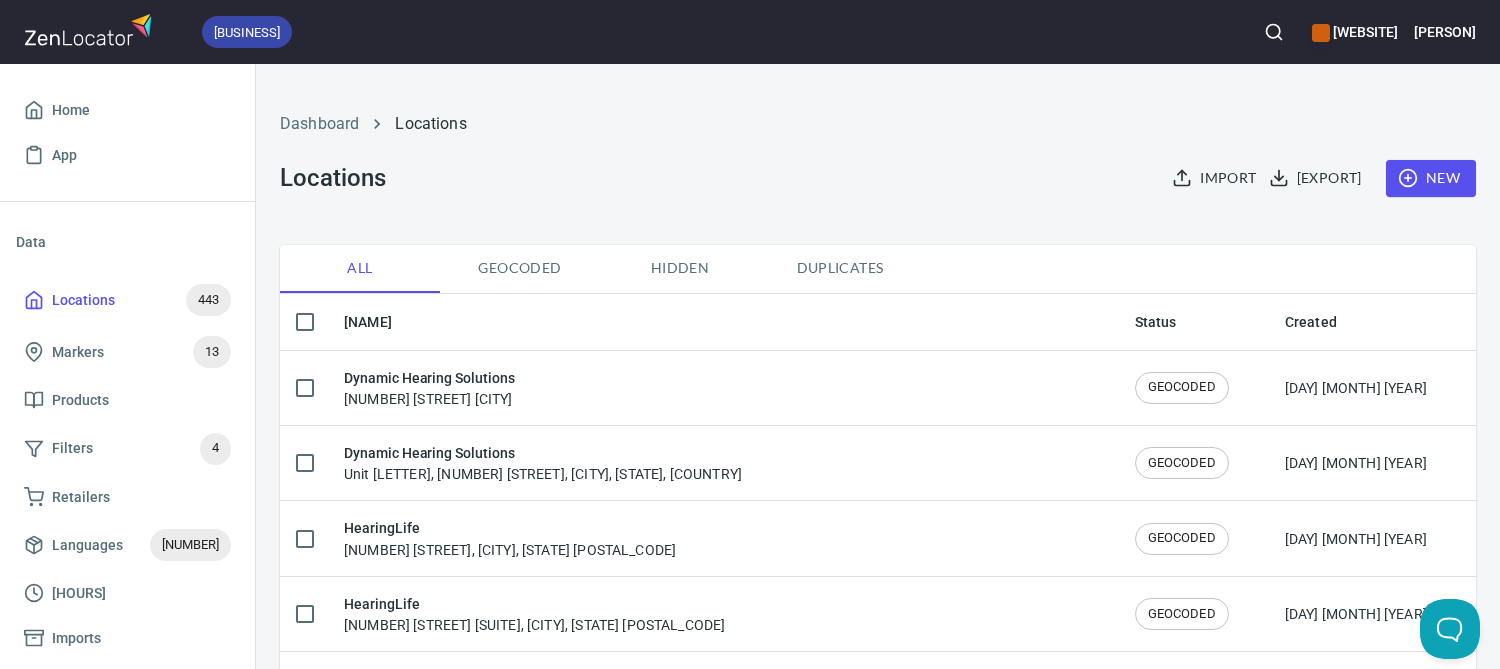 click 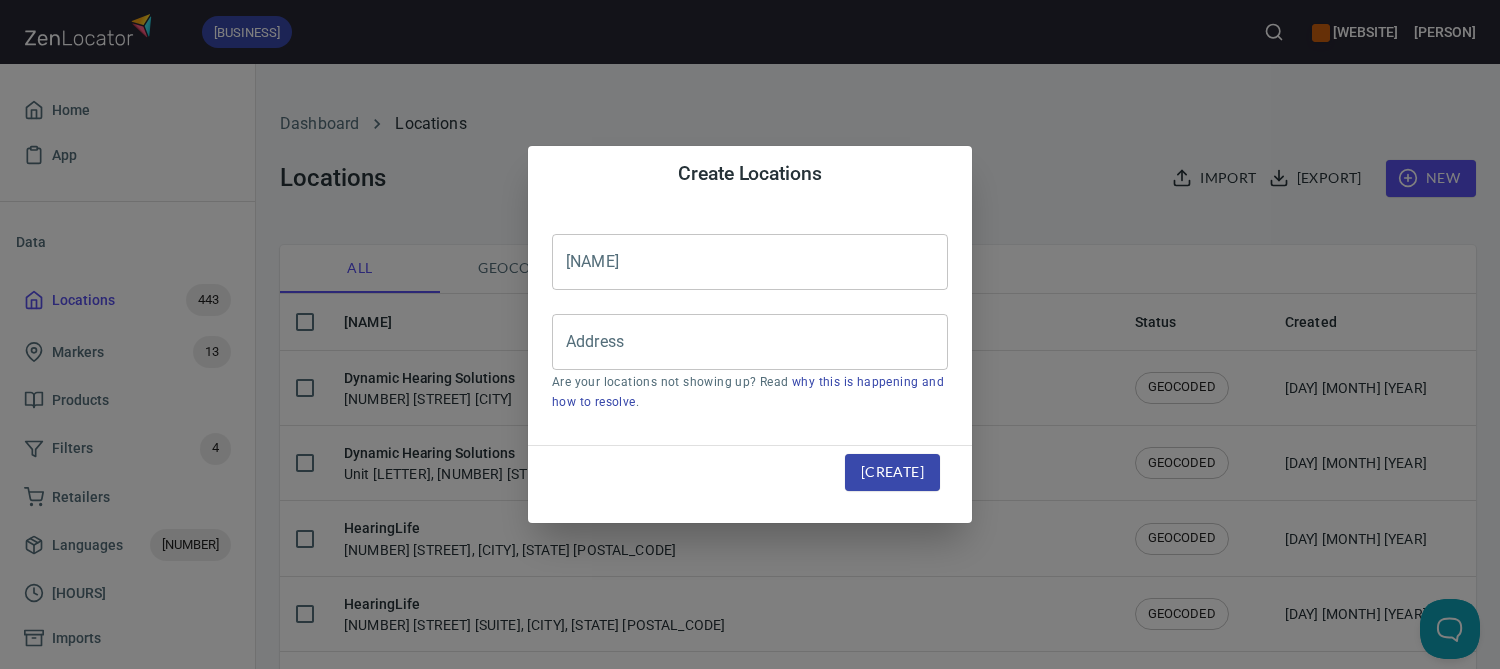 click at bounding box center (750, 262) 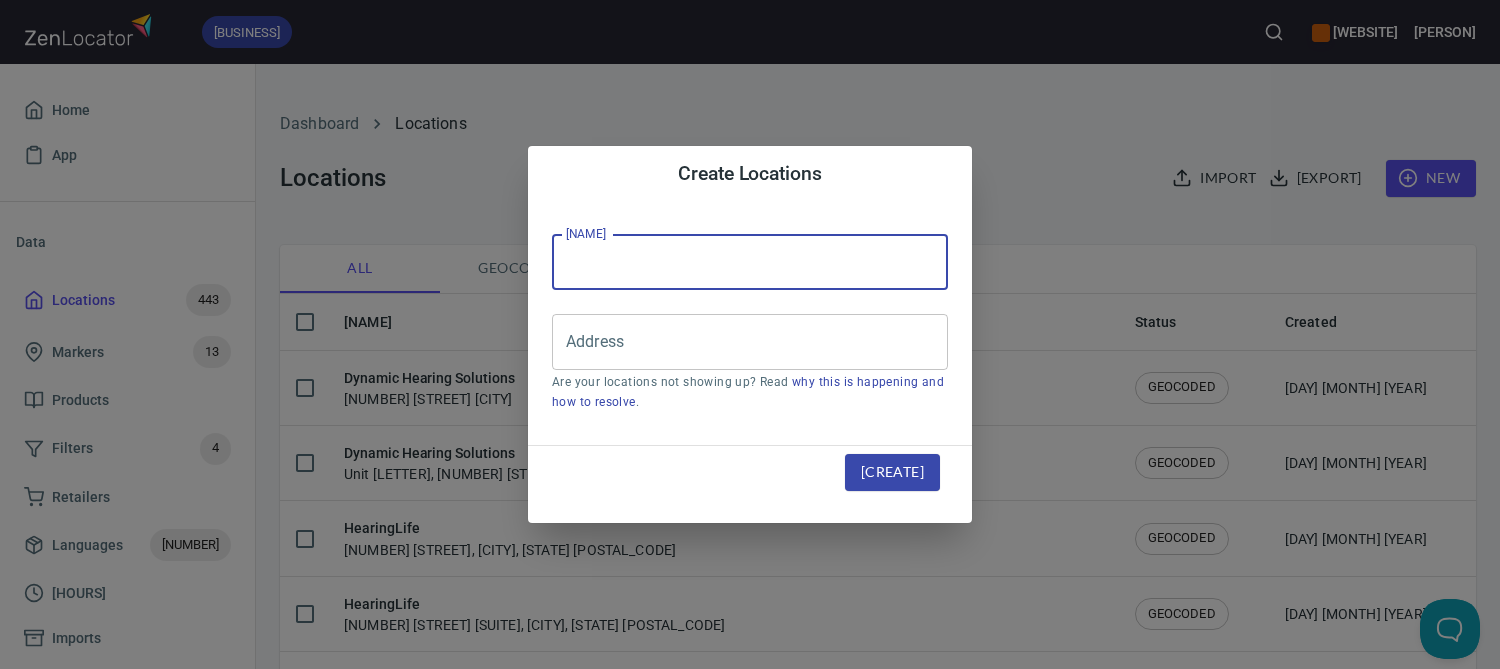 type on "HearingLife" 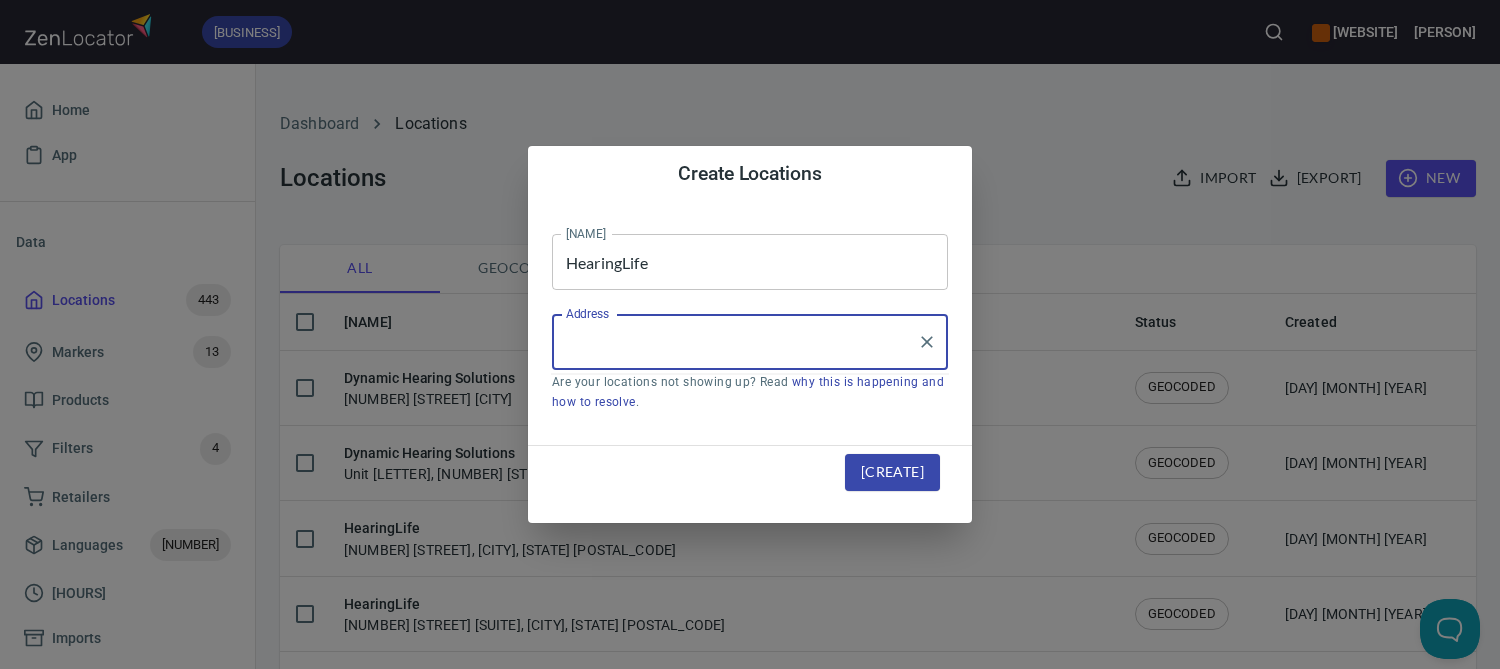 click on "Address" at bounding box center [735, 342] 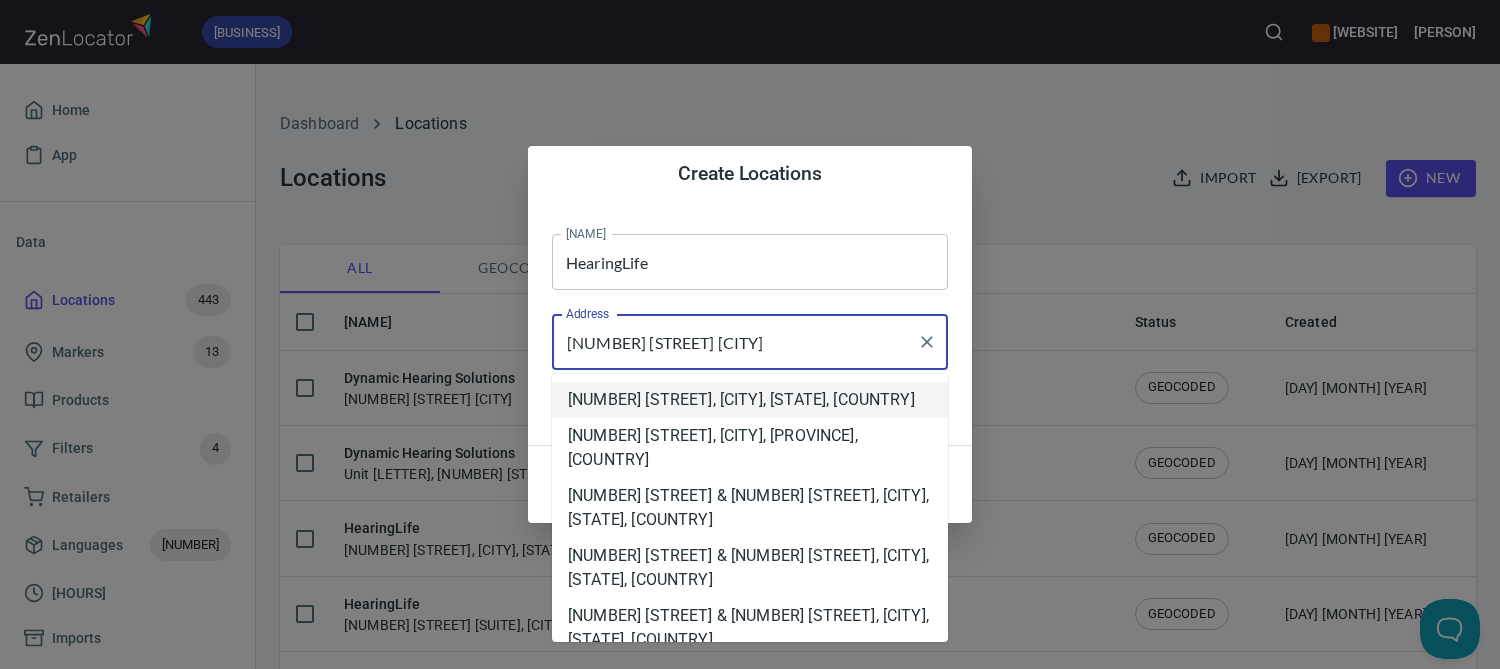 click on "[NUMBER] [STREET], [CITY], [STATE], [COUNTRY]" at bounding box center [750, 400] 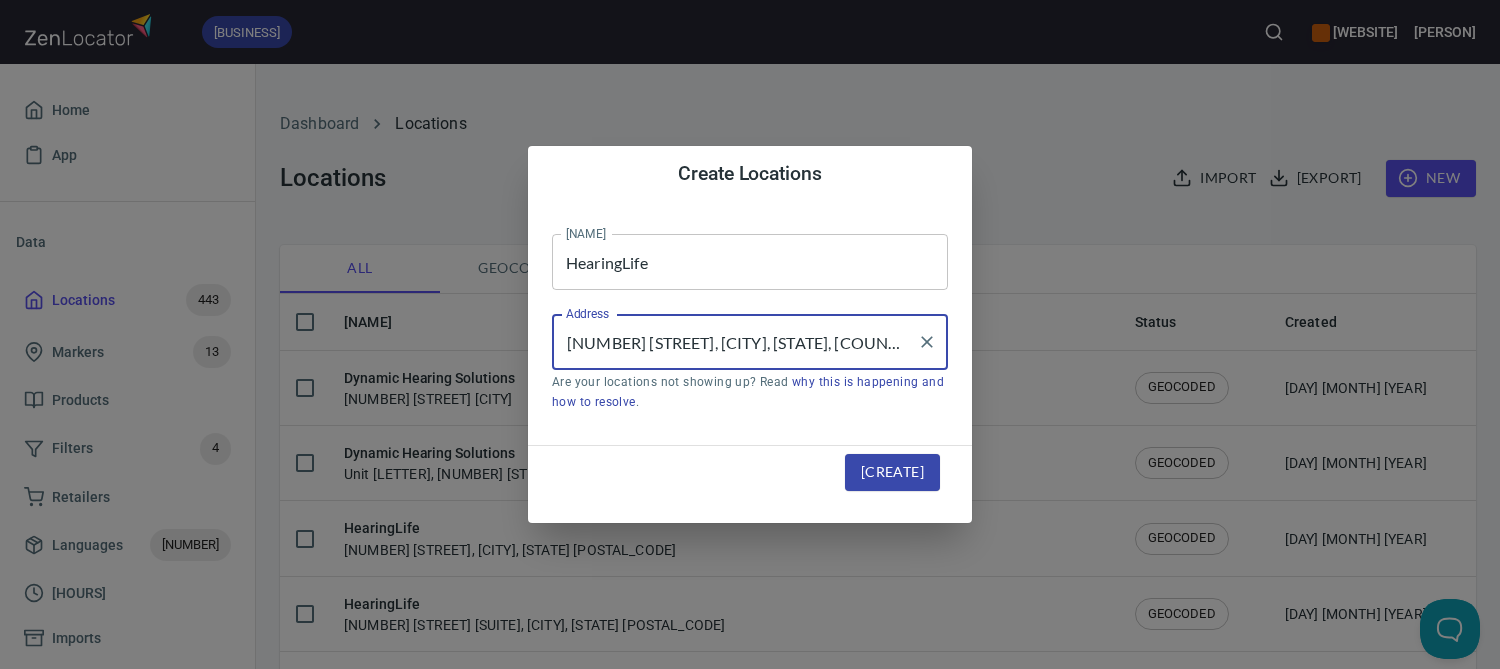 type on "[NUMBER] [STREET], [CITY], [STATE], [COUNTRY]" 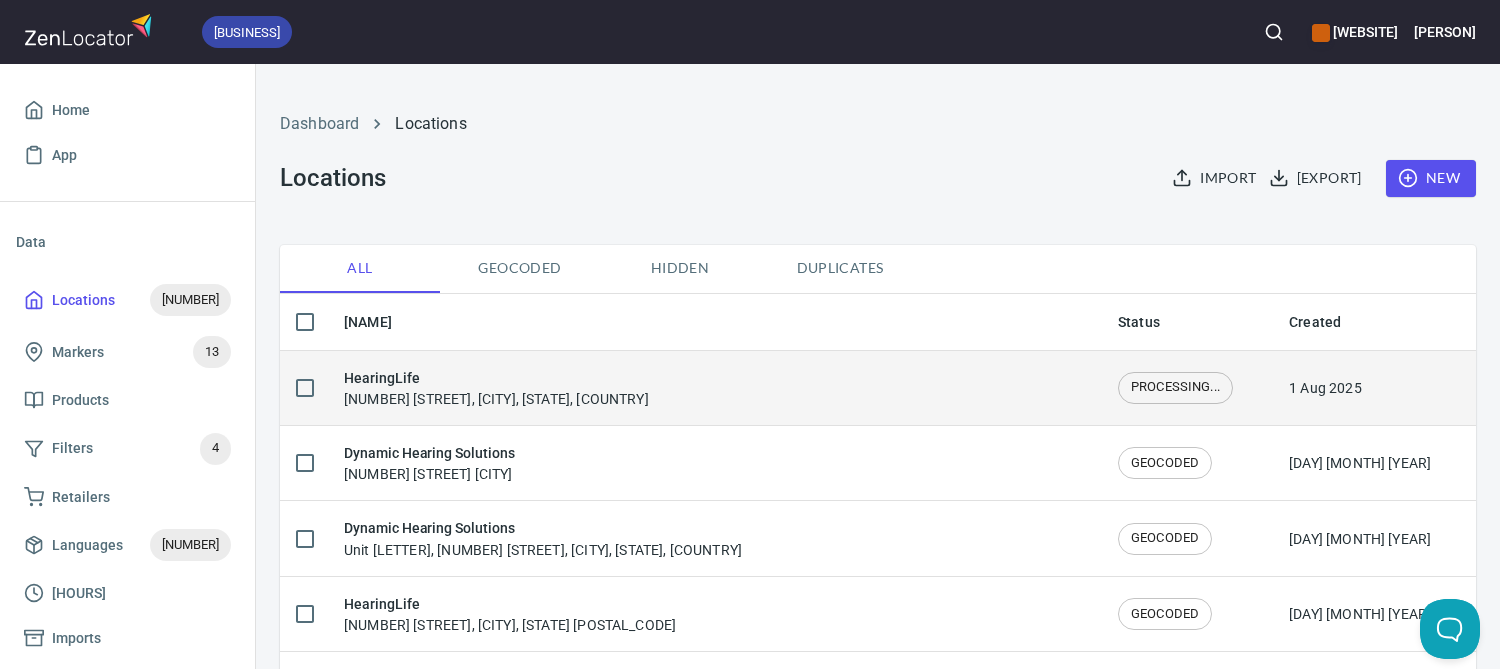 click on "HearingLife" at bounding box center (496, 378) 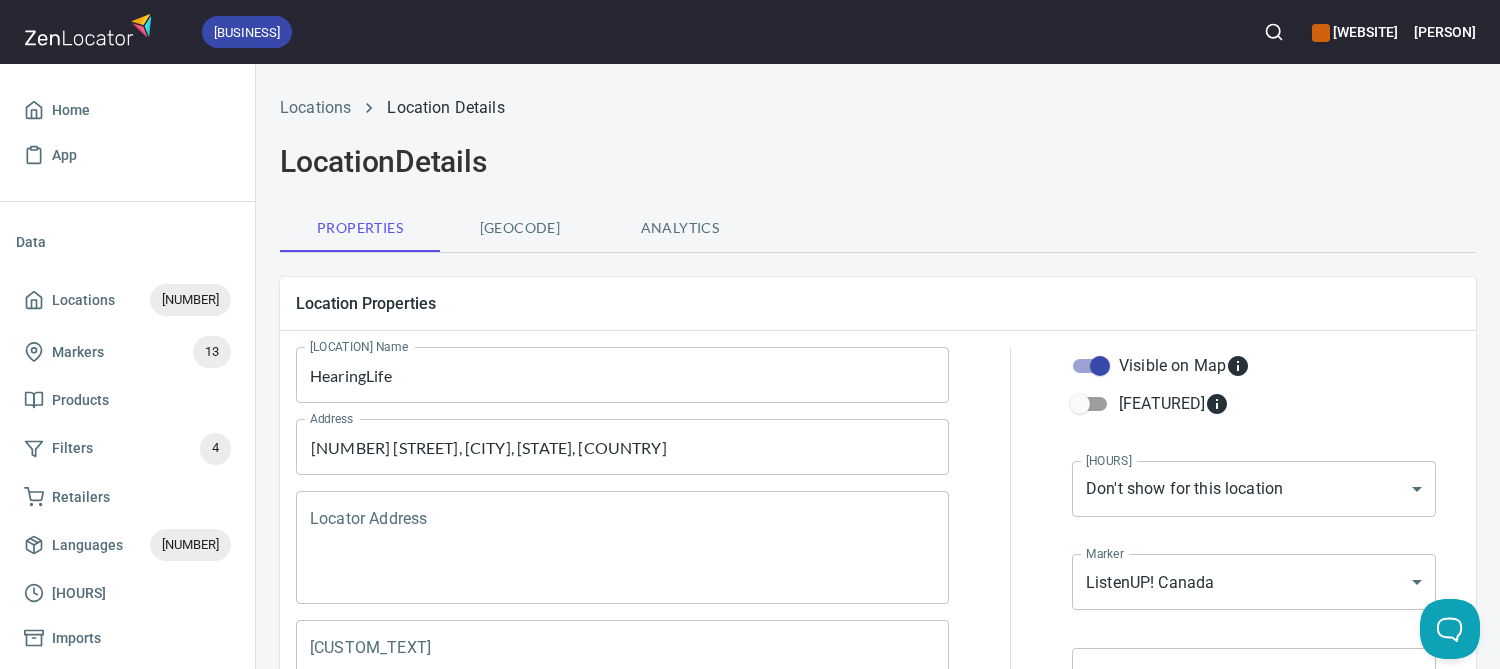 click on "Locator Address" at bounding box center [622, 548] 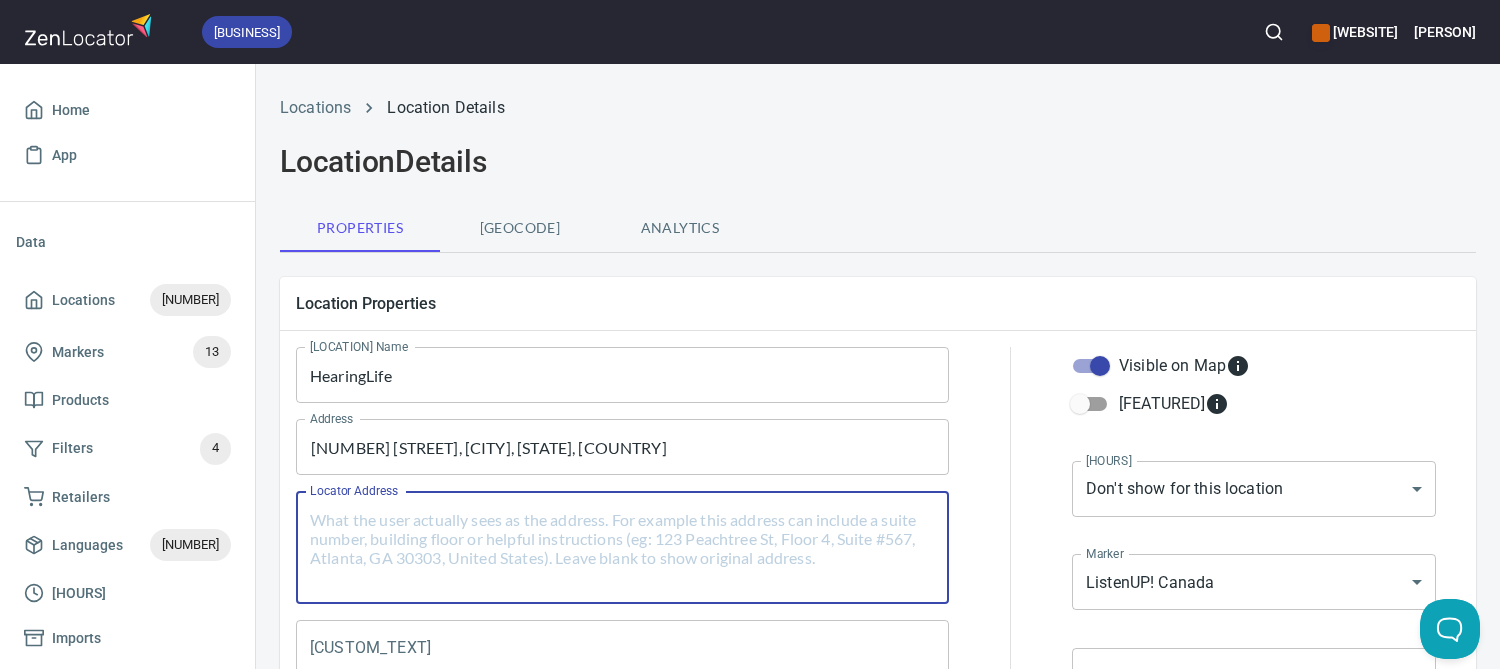paste on "[NUMBER] [STREET], Unit [NUMBER], [CITY], [STATE] [POSTCODE]" 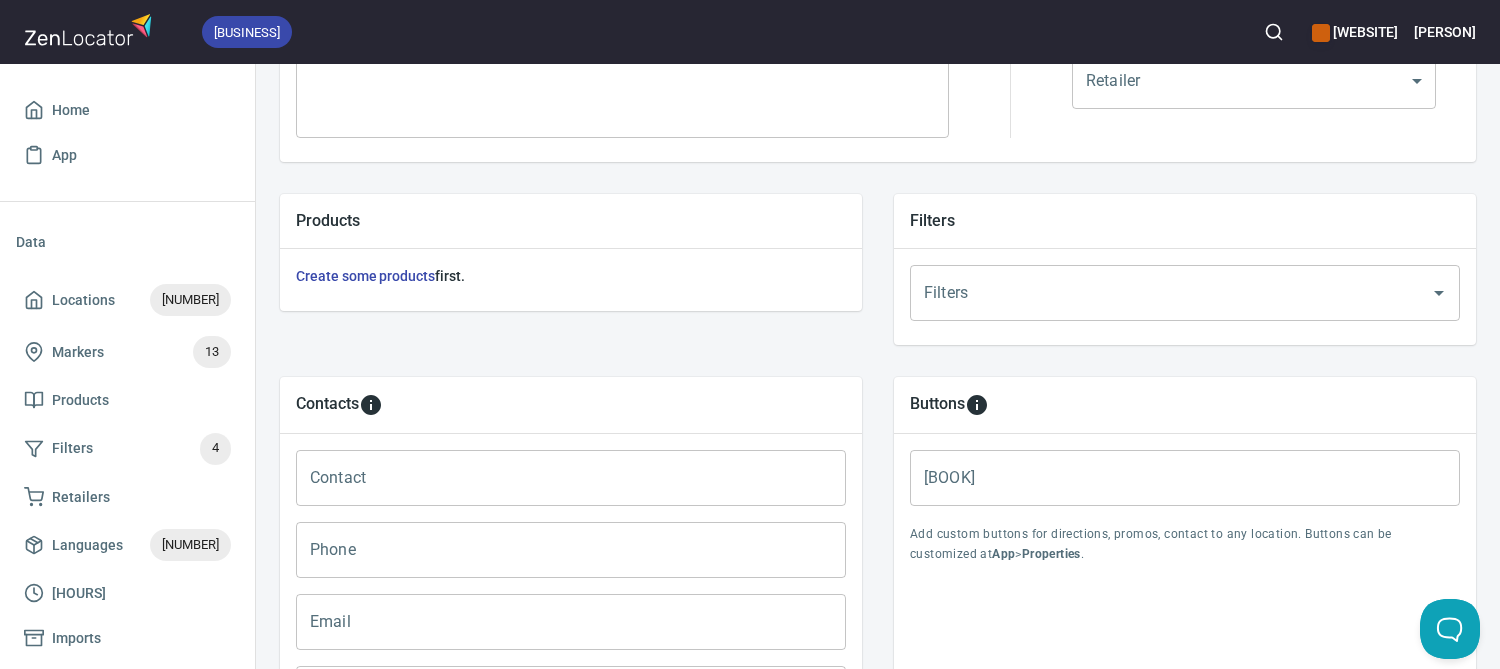 scroll, scrollTop: 600, scrollLeft: 0, axis: vertical 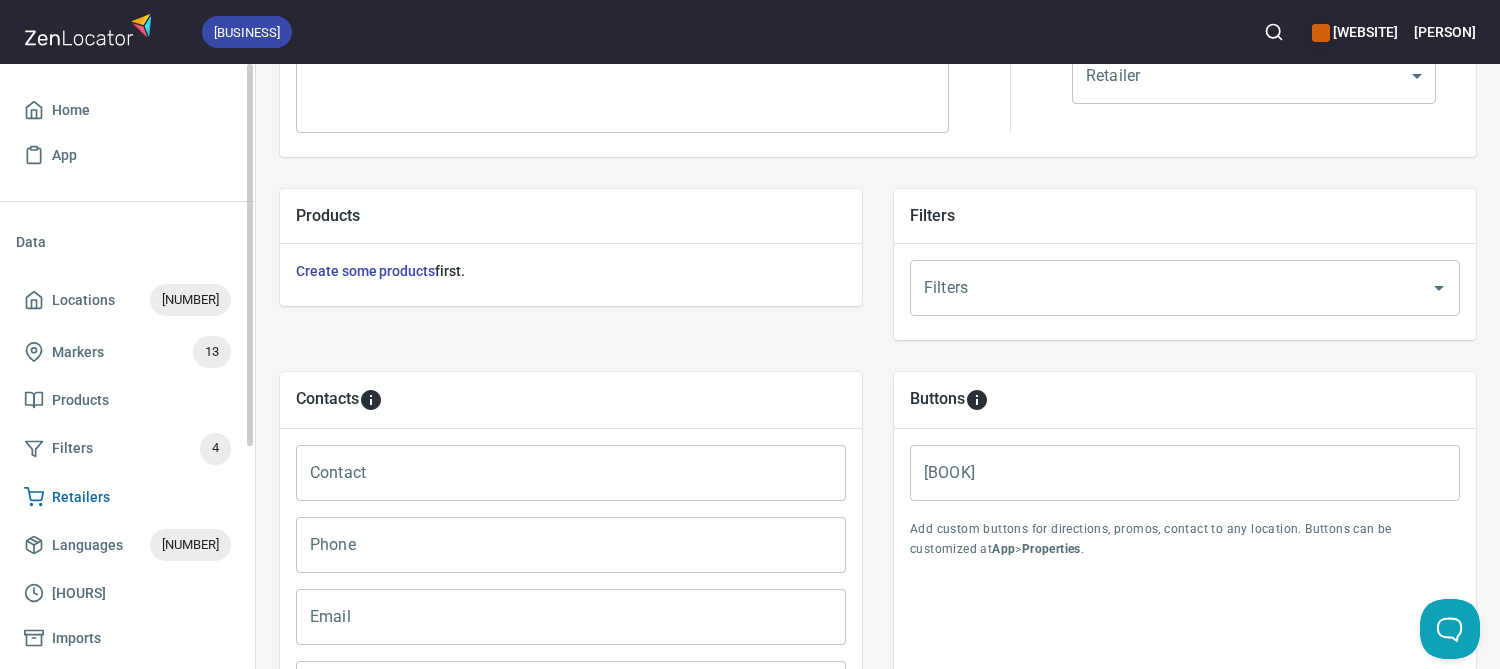 type on "[NUMBER] [STREET], Unit [NUMBER], [CITY], [STATE] [POSTCODE]" 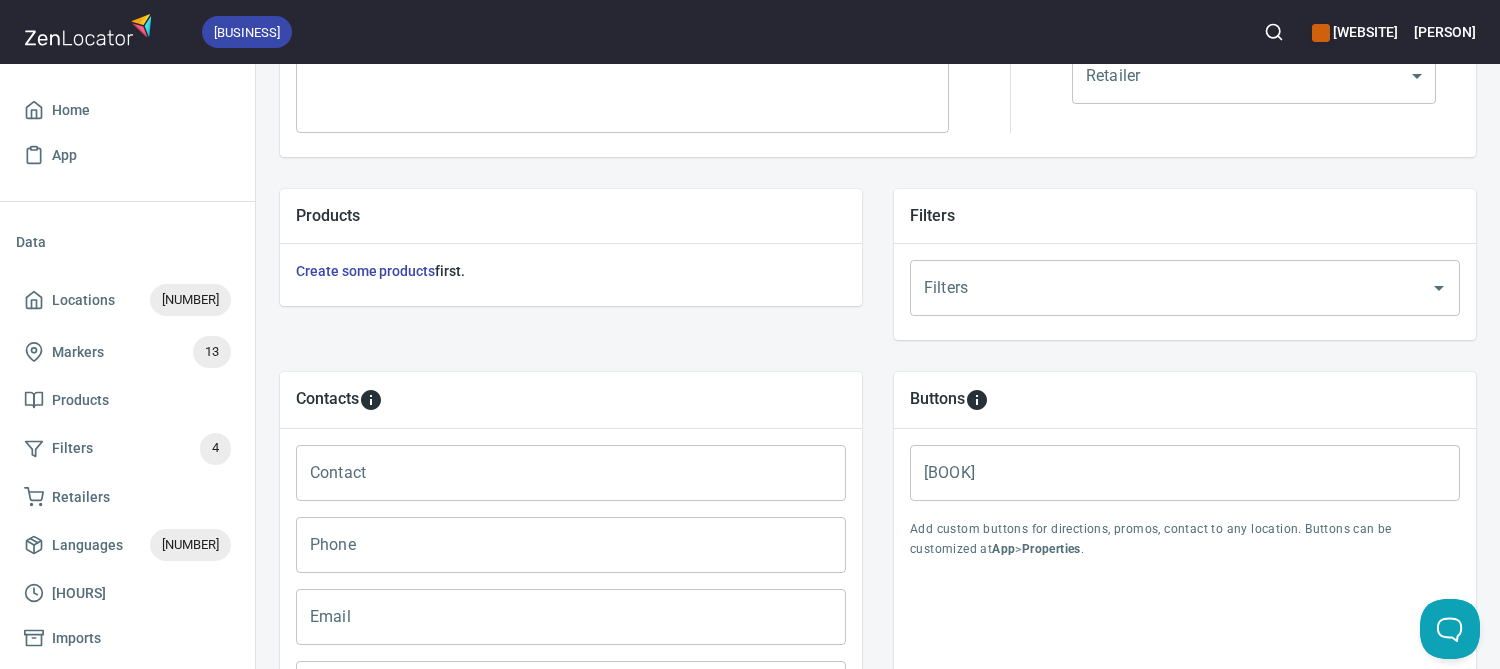 click on "Phone" at bounding box center [571, 545] 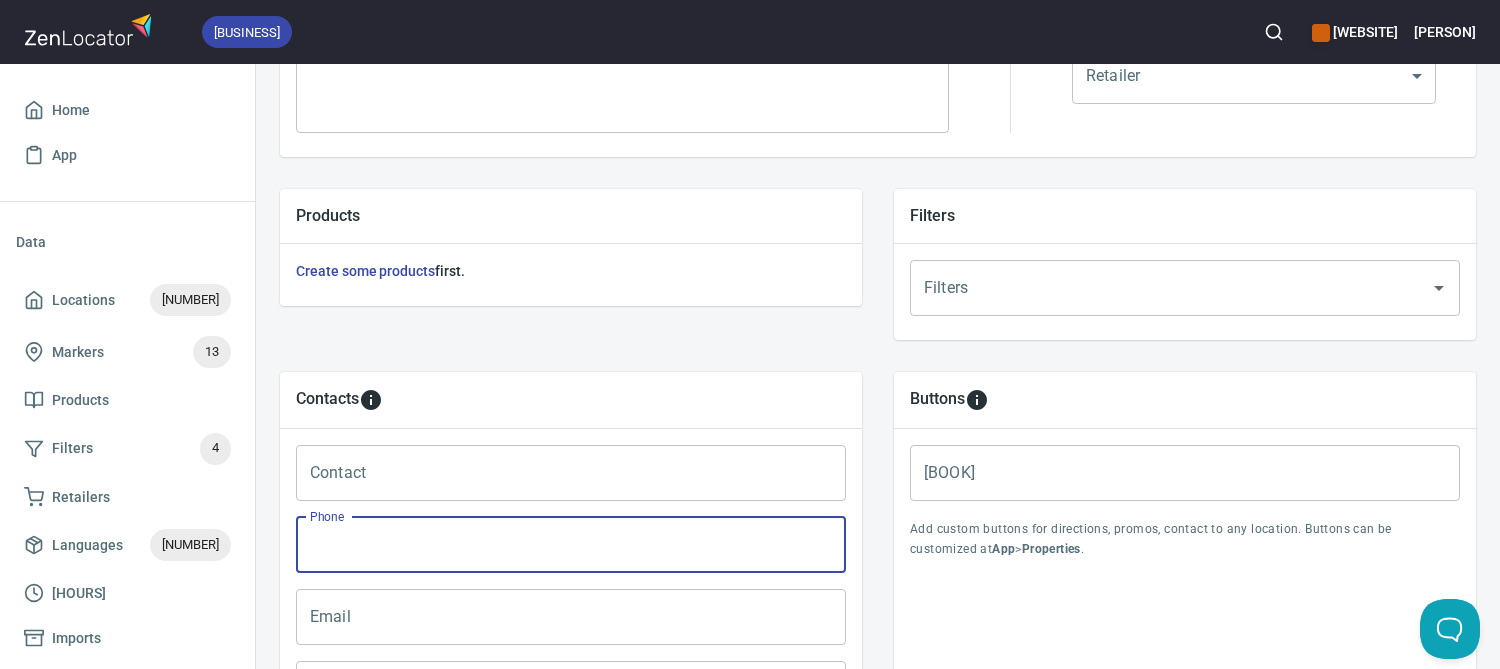 paste on "[PHONE]" 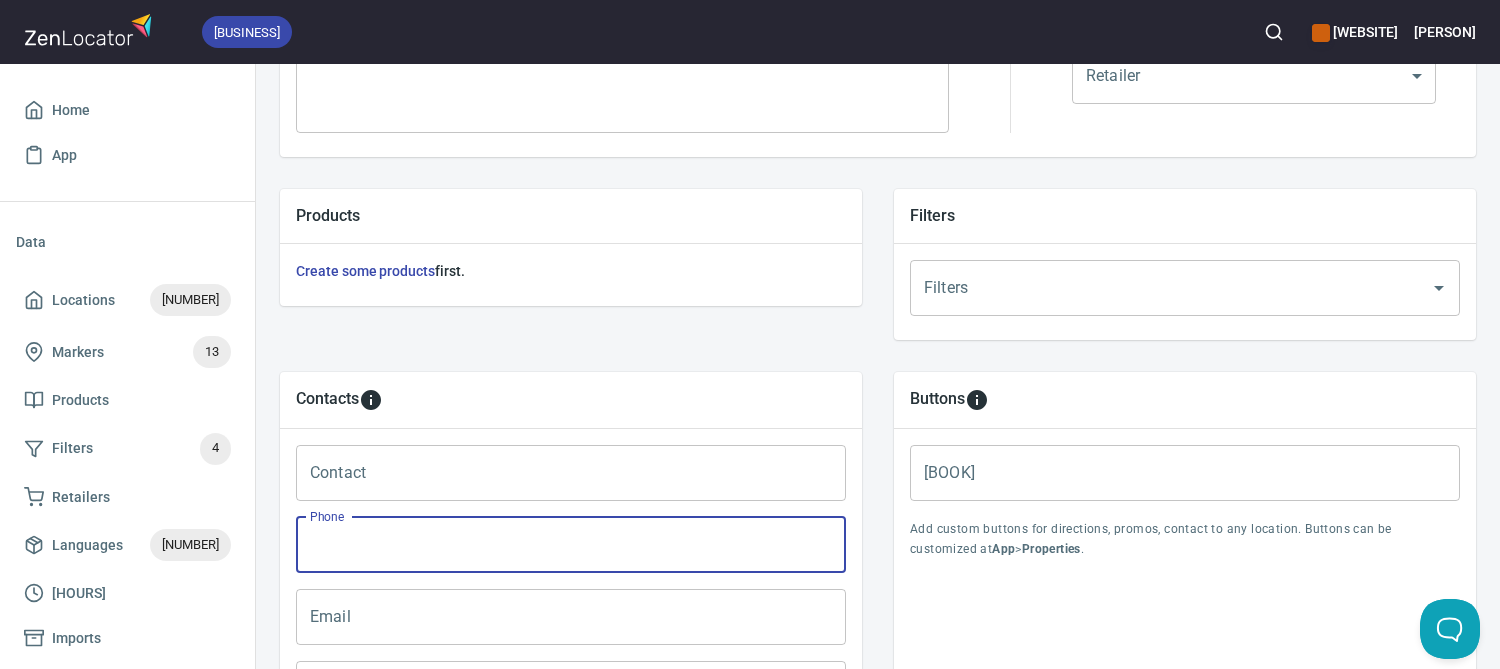 click on "Phone" at bounding box center (571, 545) 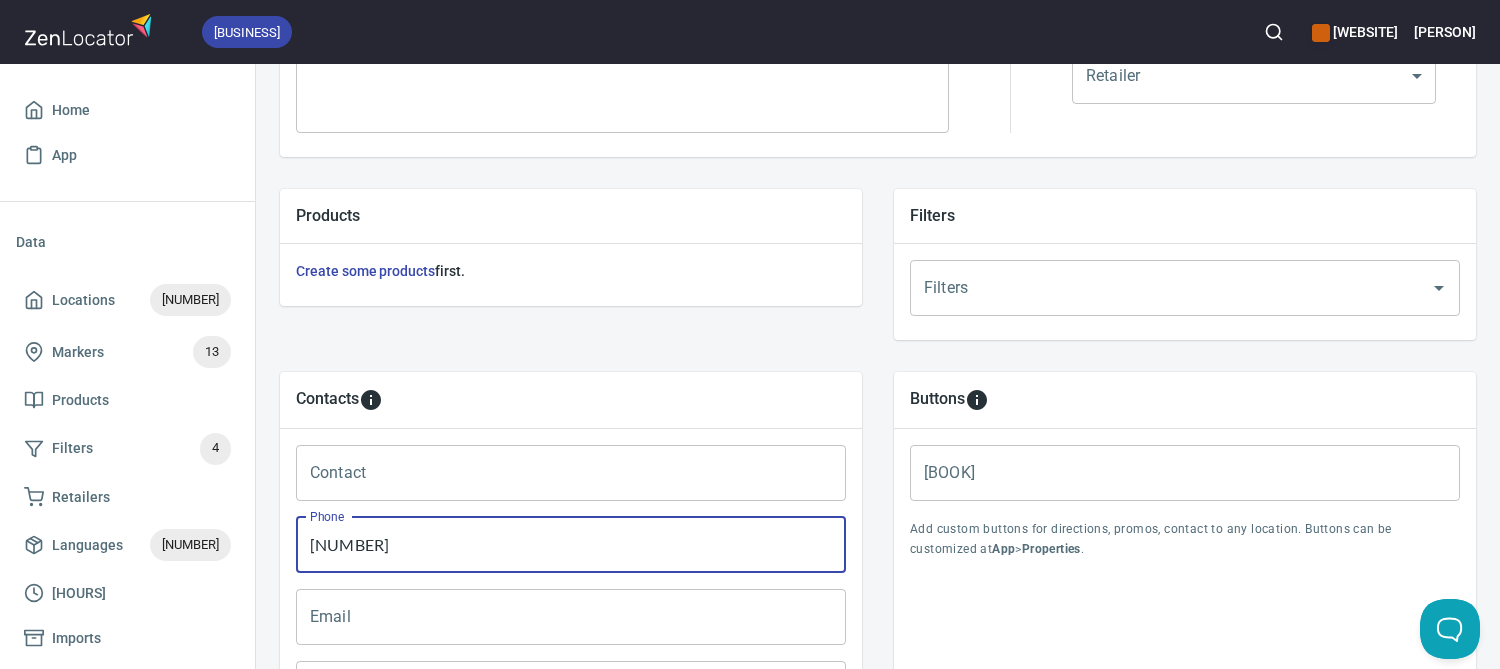 click on "[NUMBER]" at bounding box center (571, 545) 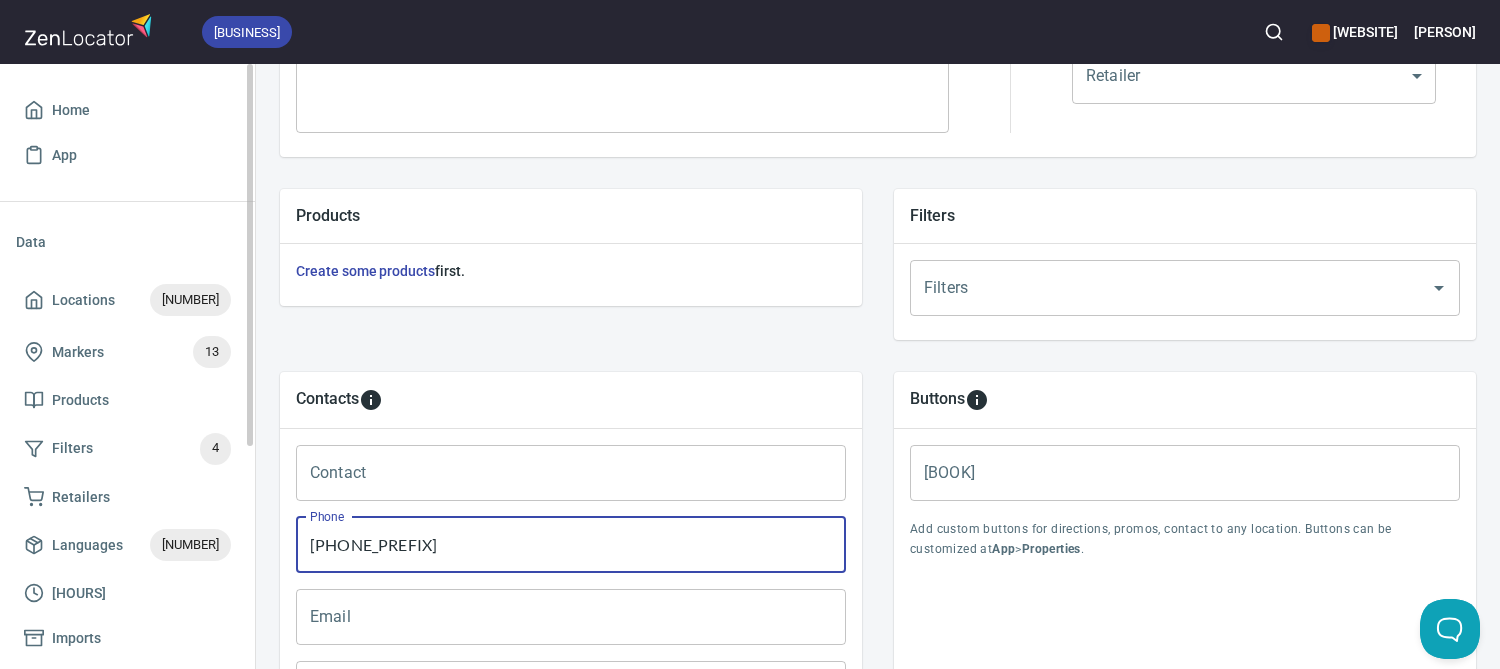 paste on "[PHONE]" 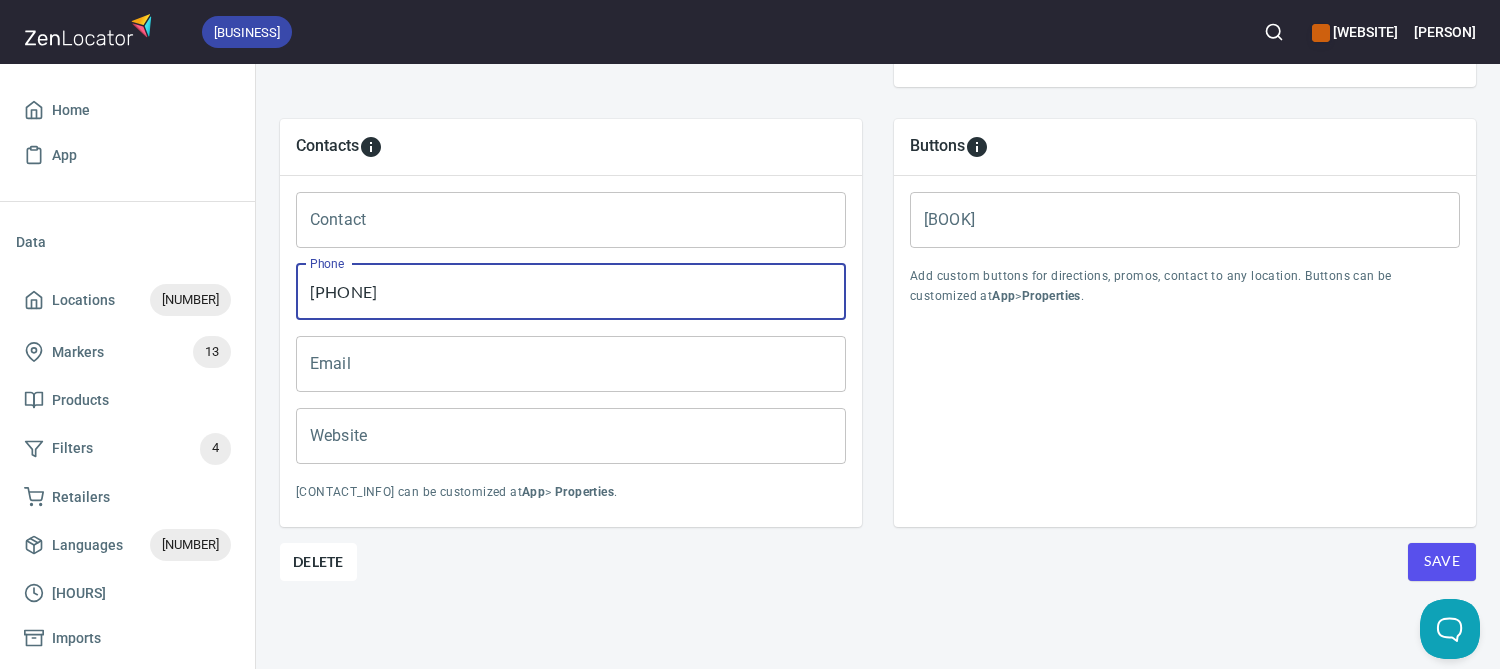 scroll, scrollTop: 868, scrollLeft: 0, axis: vertical 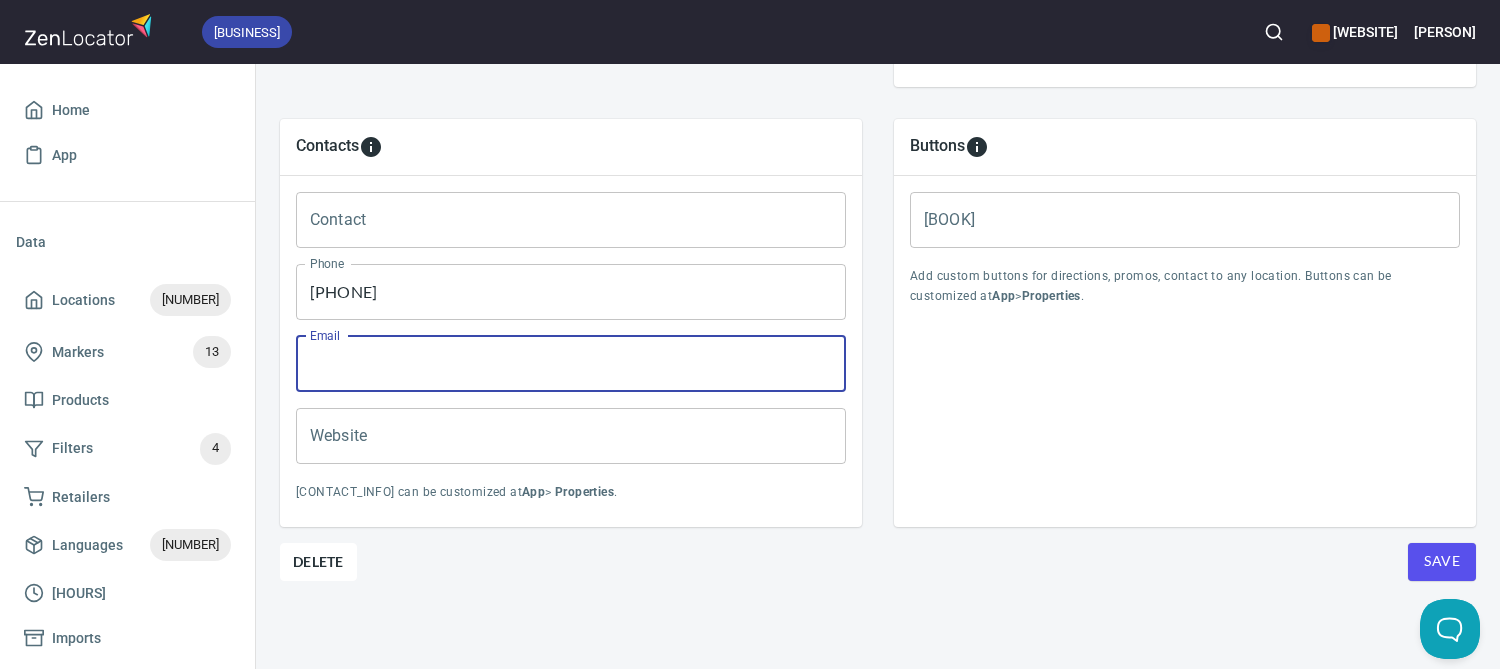 click on "Website" at bounding box center [571, 436] 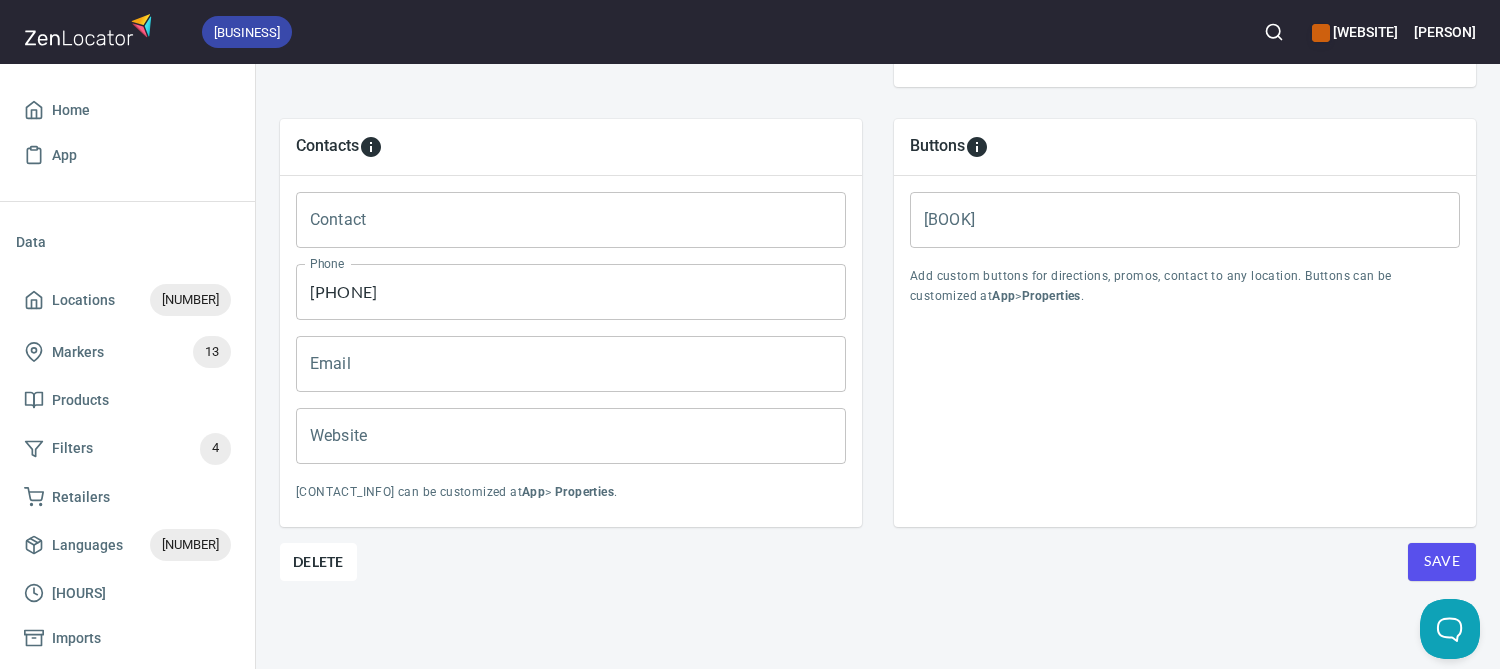 click on "Website" at bounding box center [571, 436] 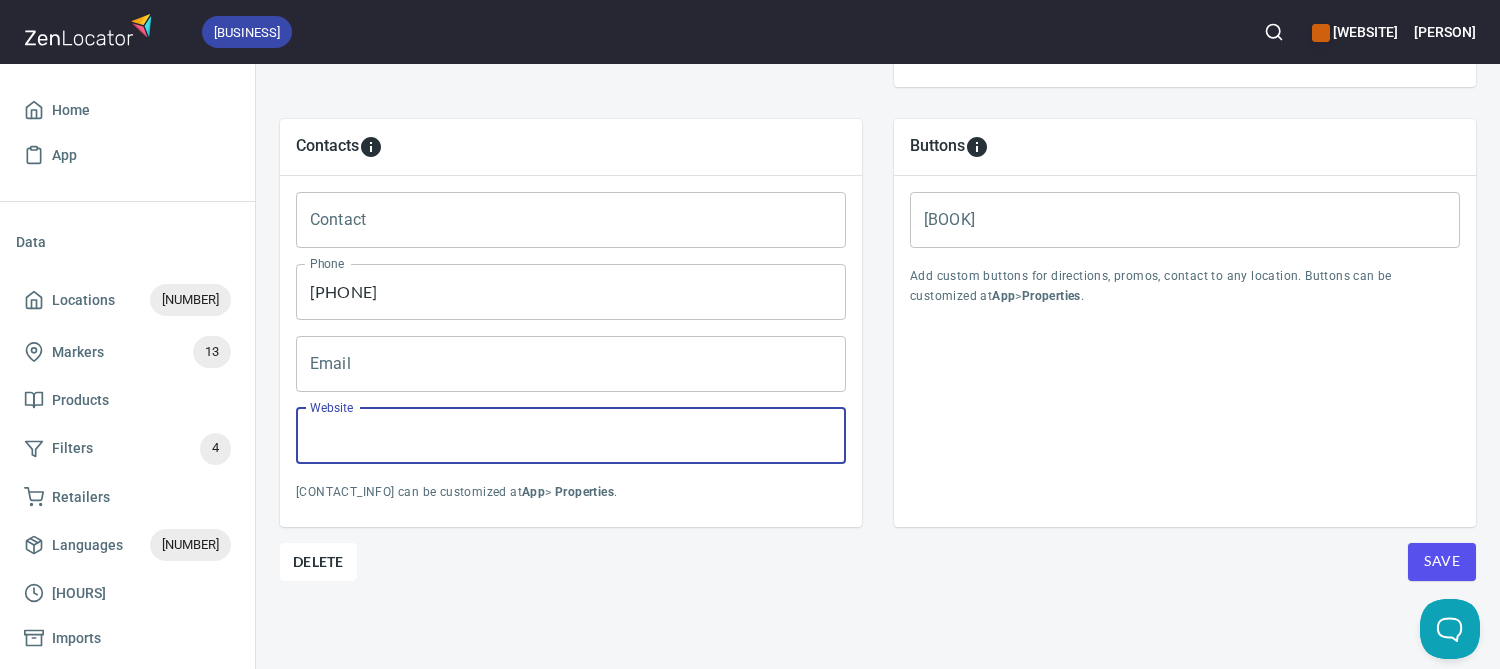 paste on "[URL]" 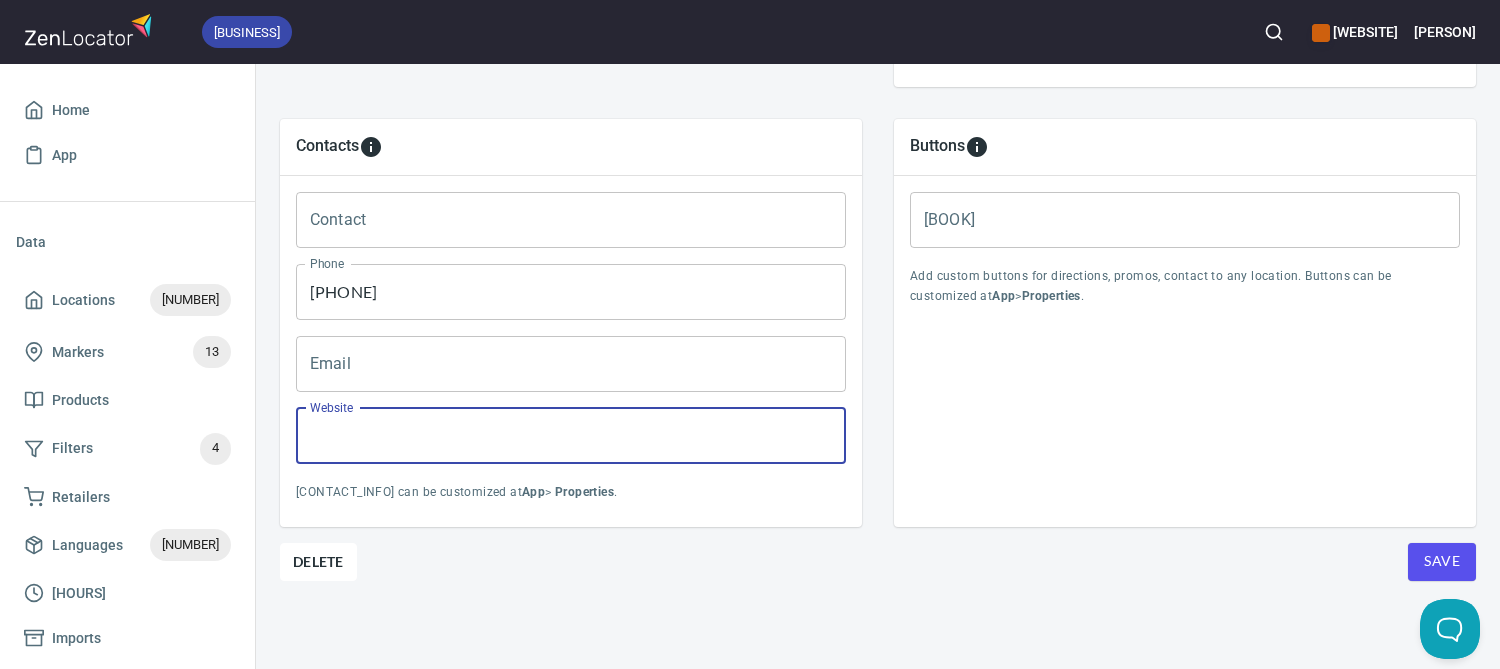 click on "Website" at bounding box center [571, 436] 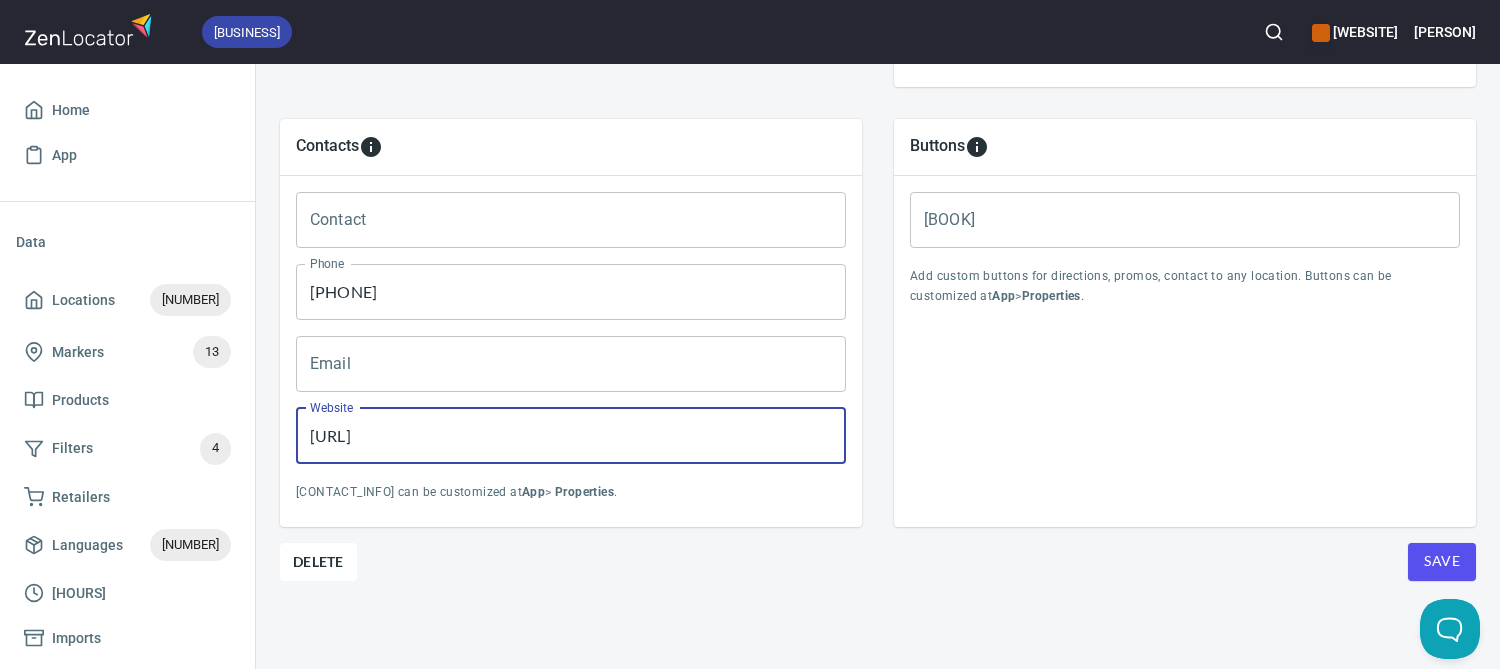 type on "[URL]" 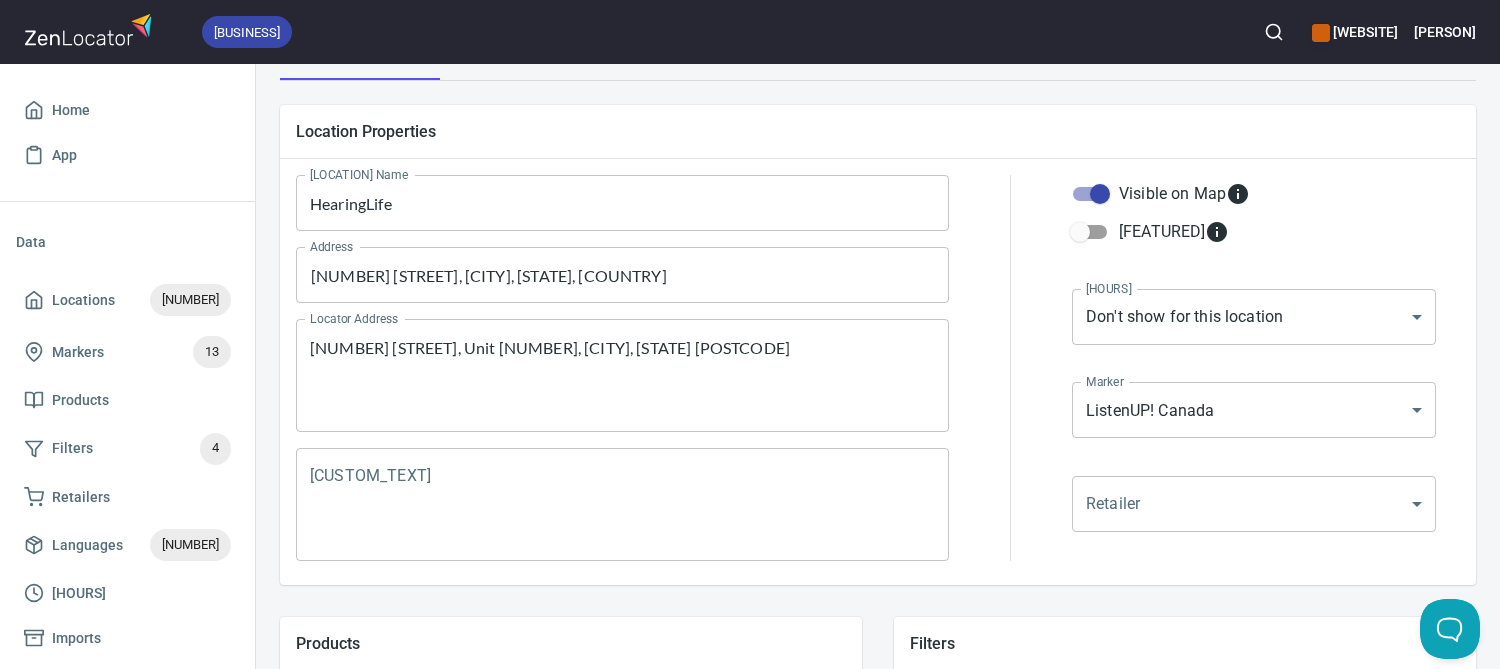 scroll, scrollTop: 168, scrollLeft: 0, axis: vertical 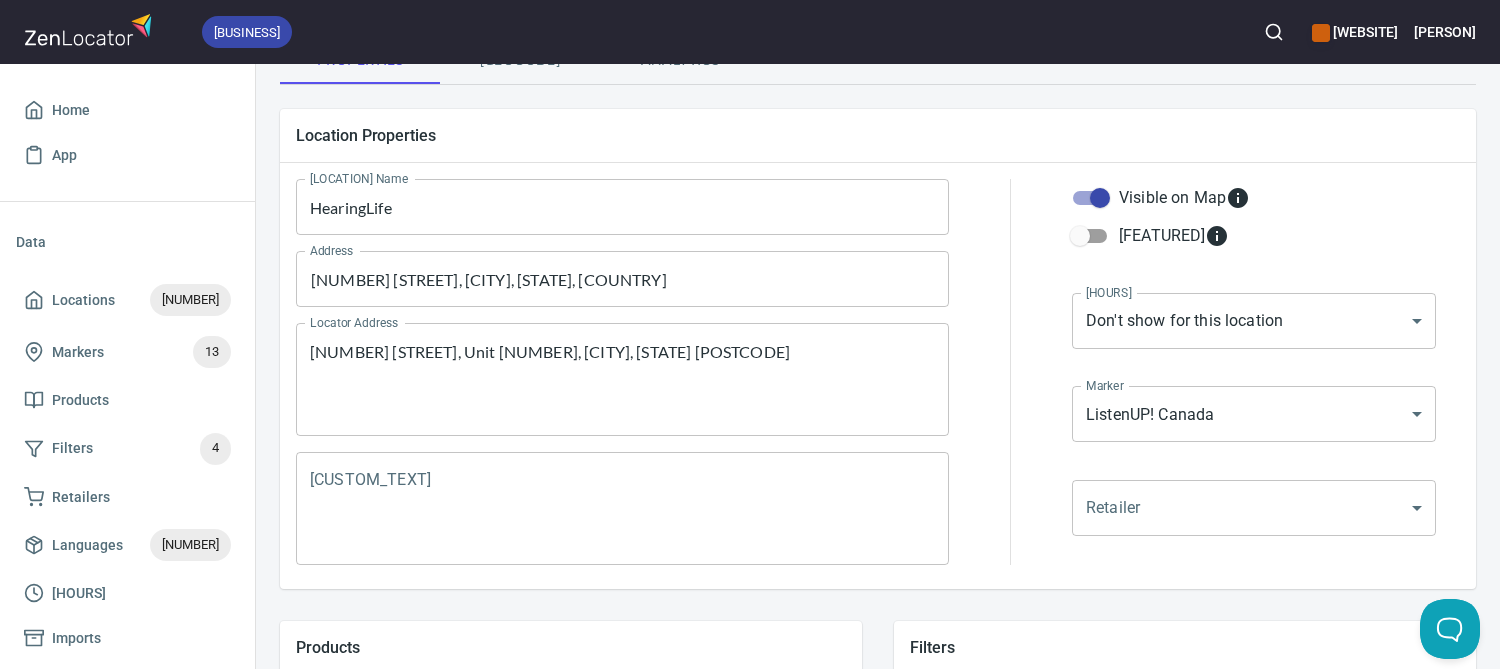 click on "business [WEBSITE] [PERSON] [APP_DATA] [LOCATIONS] [MARKERS] [PRODUCTS] [FILTERS] [RETAILERS] [LANGUAGES] [HOURS] [IMPORTS] [WIDGETS] [MAP] [LOCATOR] [DIRECTORY] [CAROUSEL] [SEARCH] [LOCATIONS] [LOCATION] [DETAILS] [LOCATION] [DETAILS] [PROPERTIES] [GEOCODE] [ANALYTICS] [LOCATION] [PROPERTIES] [LOCATION] [NAME] [COMPANY] [LOCATION] [NAME] [ADDRESS] [NUMBER] [STREET], [UNIT], [CITY], [STATE] [POSTCODE] [LOCATOR] [ADDRESS] [ADDRESS] [CUSTOM_TEXT] [CUSTOM_TEXT] [VISIBLE_ON_MAP] Featured Hours Don't show for this location NONE Hours Marker [COMPANY] Marker [RETAILER] [RETAILER] [PRODUCTS] Create some products first. Filters Filters Filters Contacts Contact Contact Phone [PHONE] Phone Email Email Website [WEBSITE] Website [CONTACT_INFO] can be customized at App > Properties . Buttons Book Book Add custom buttons for directions, promos, contact to any location. Buttons can be customized at App > Properties . Delete Save Account Help" at bounding box center (750, 334) 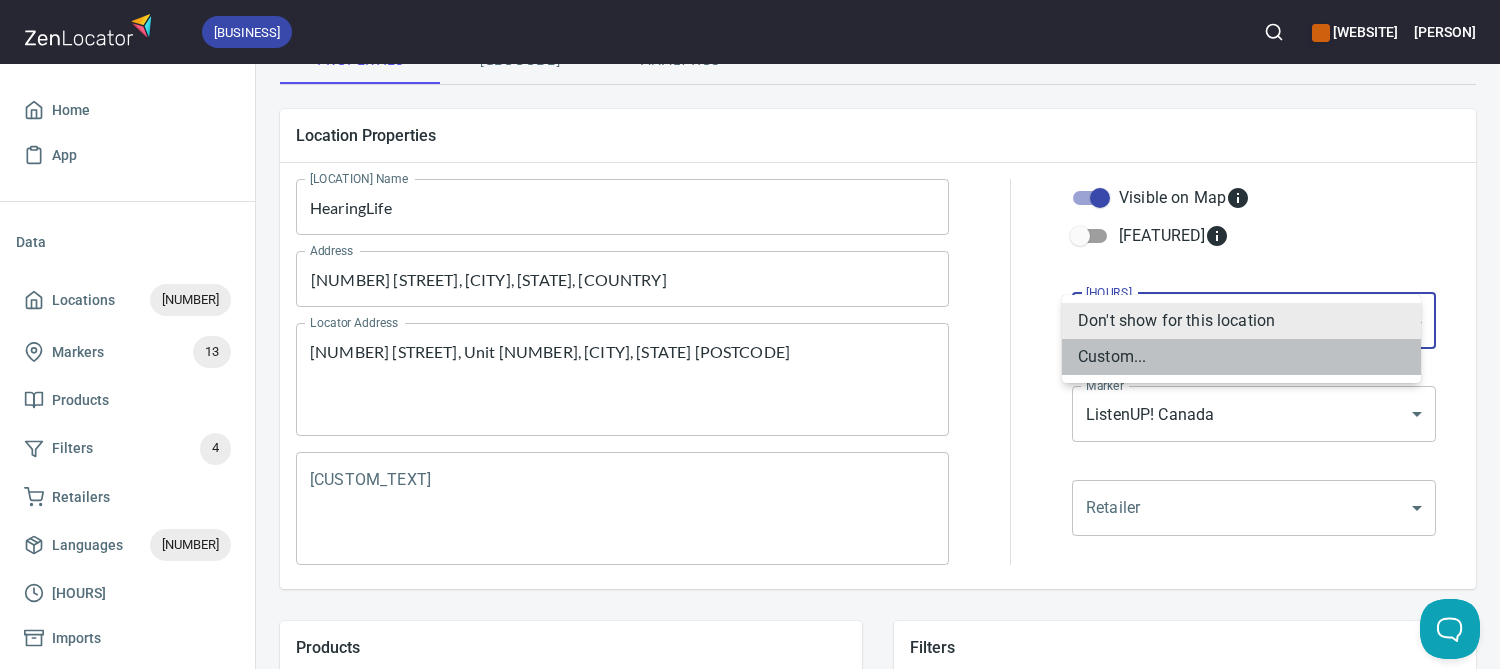 click on "Custom..." at bounding box center (1241, 357) 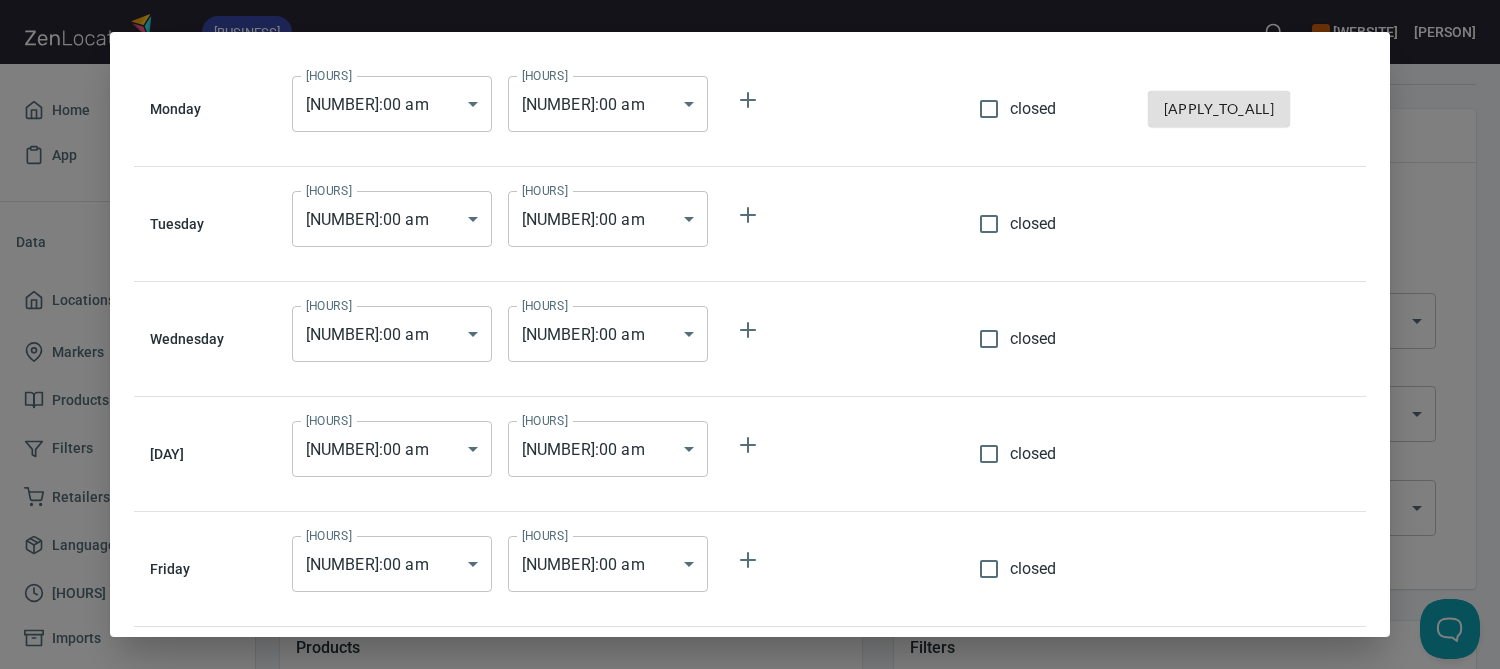 click on "1-888-576-6819" at bounding box center [750, 334] 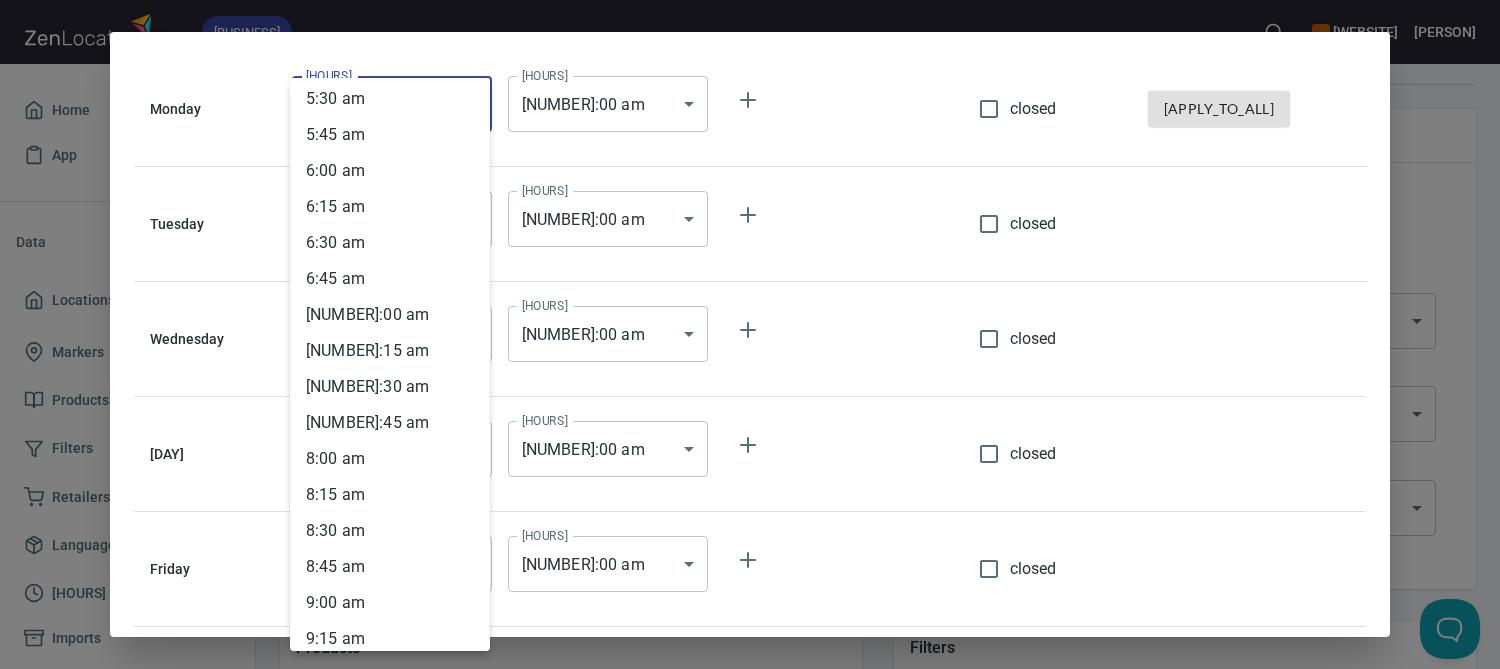 scroll, scrollTop: 900, scrollLeft: 0, axis: vertical 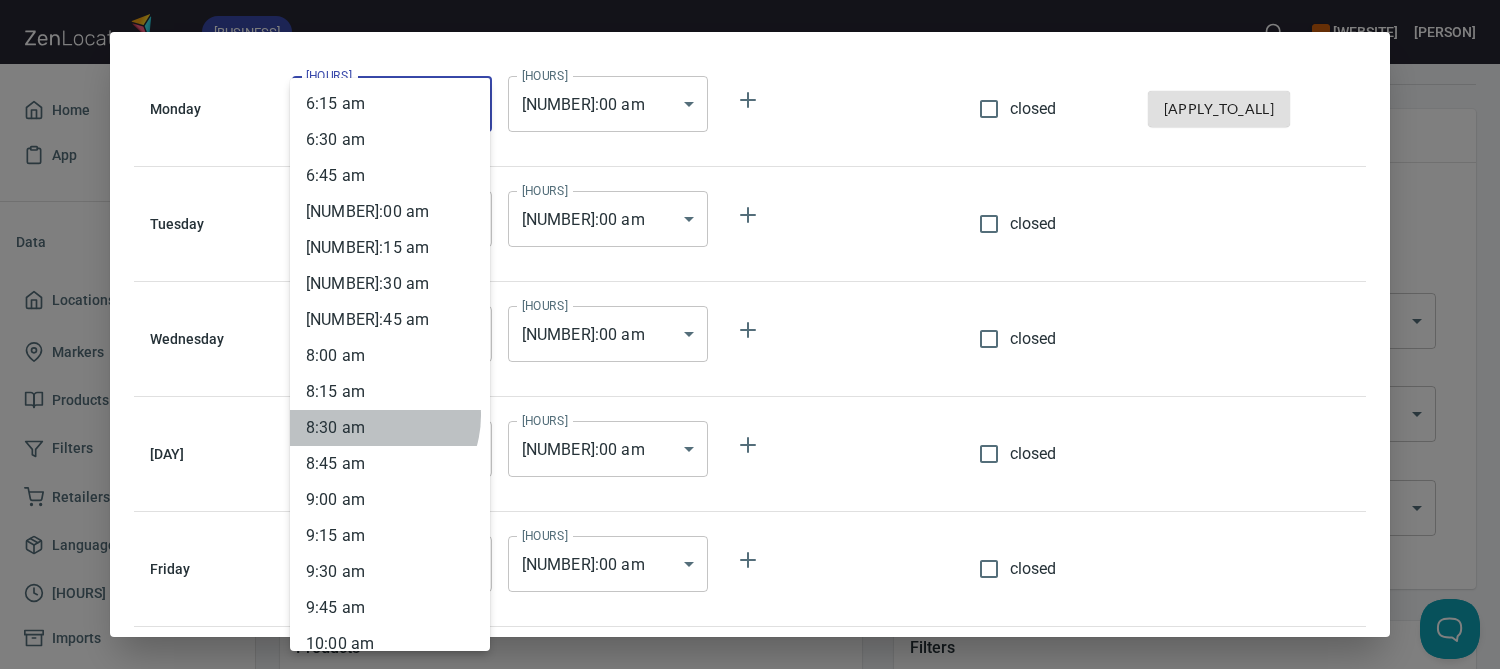 click on "[HOUR] : [MINUTE] [AMPM]" at bounding box center [390, 428] 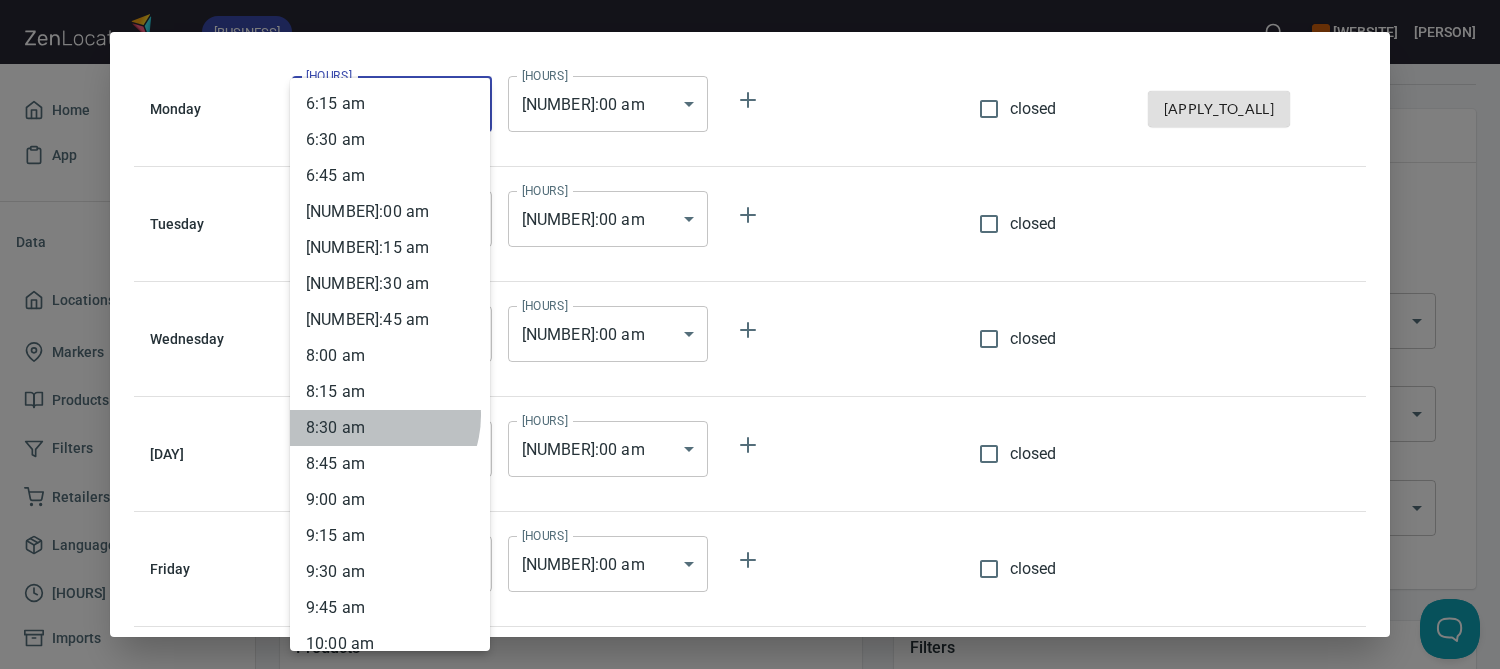 type on "[TIME]" 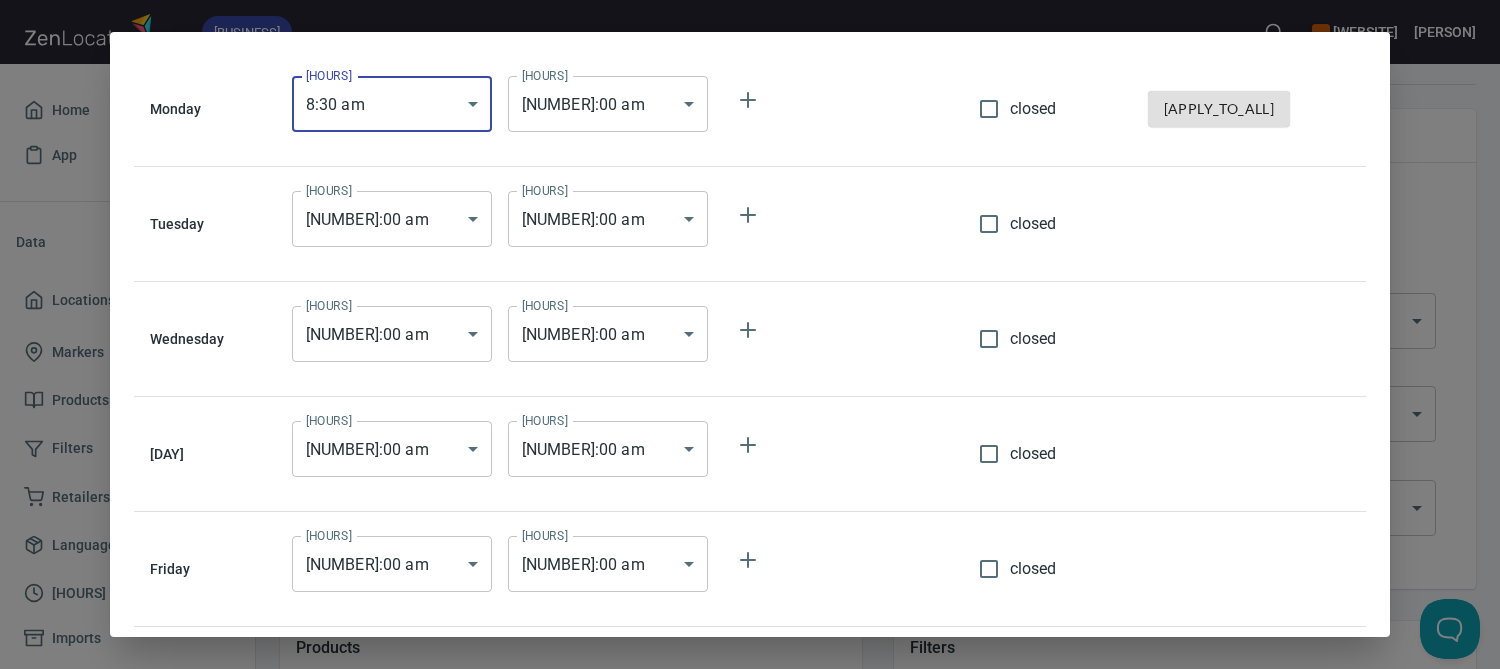 click on "1-888-576-6819" at bounding box center [750, 334] 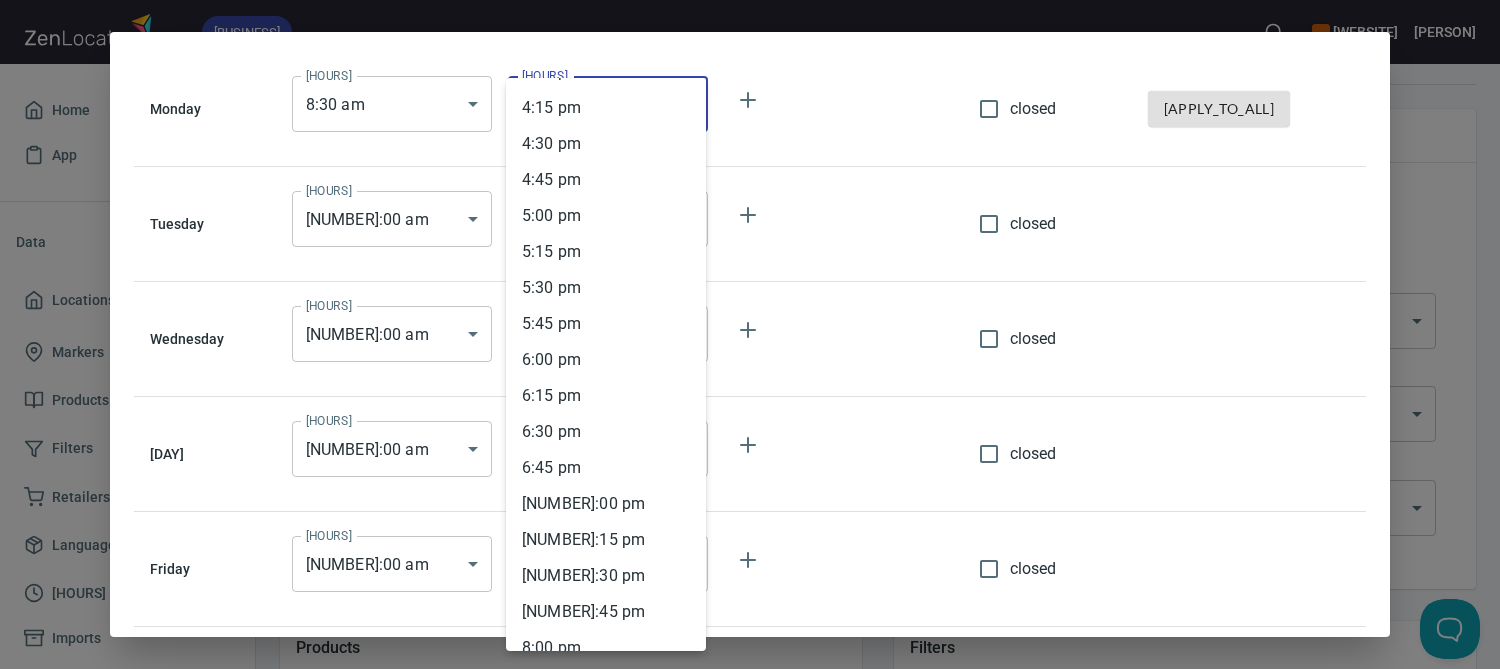 scroll, scrollTop: 2300, scrollLeft: 0, axis: vertical 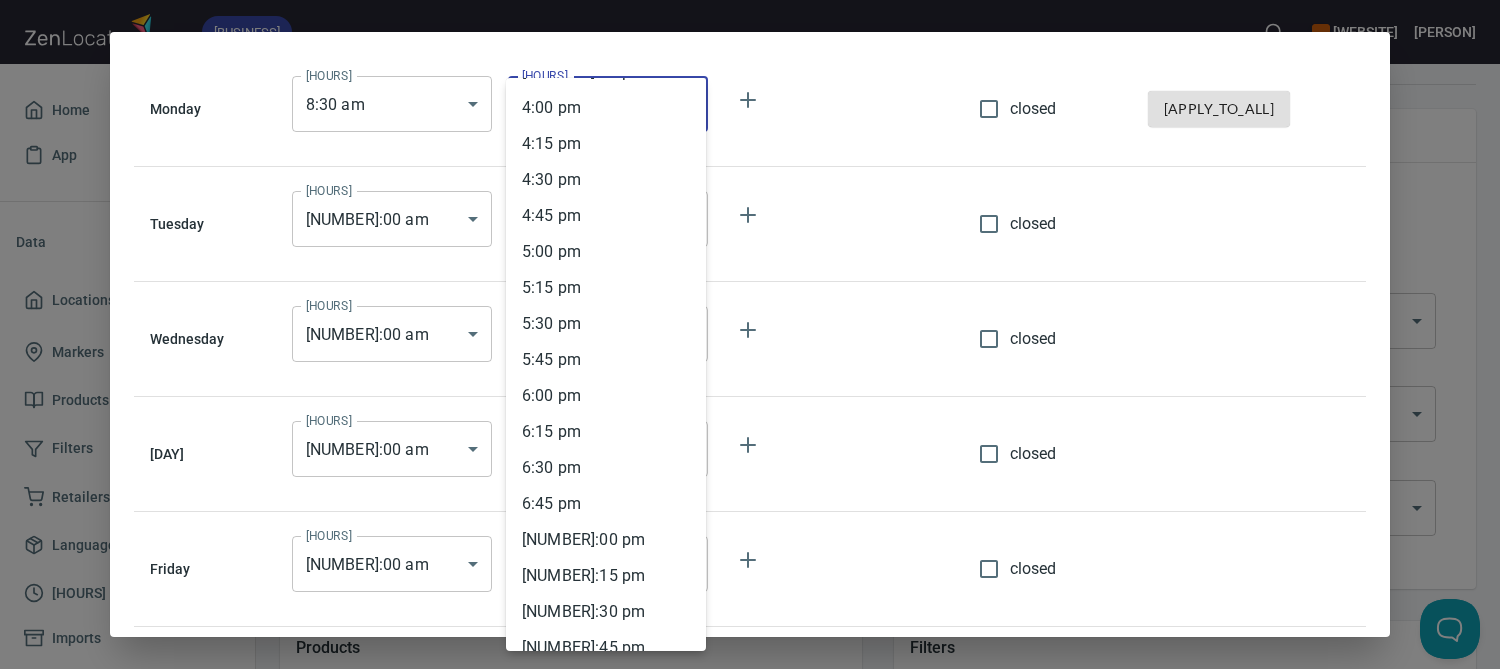 click on "4 : 30   pm" at bounding box center (606, 180) 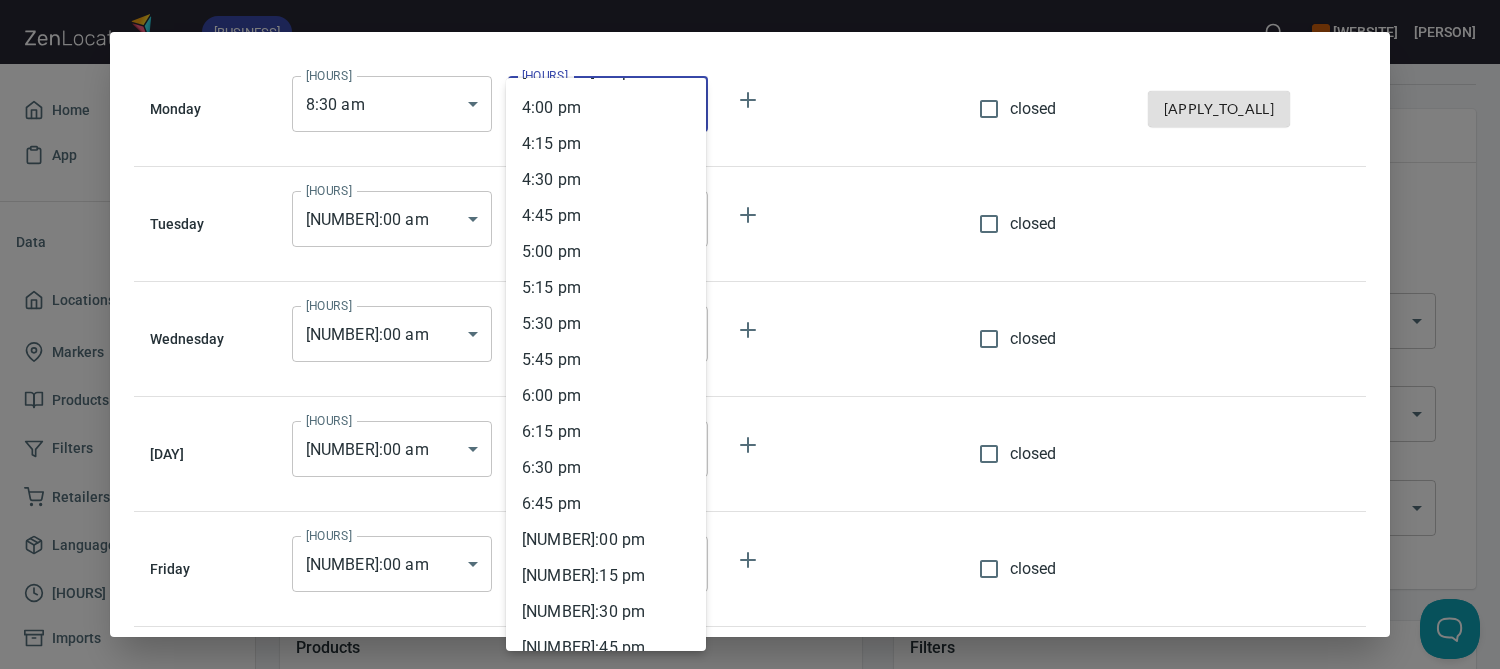 type on "16:30" 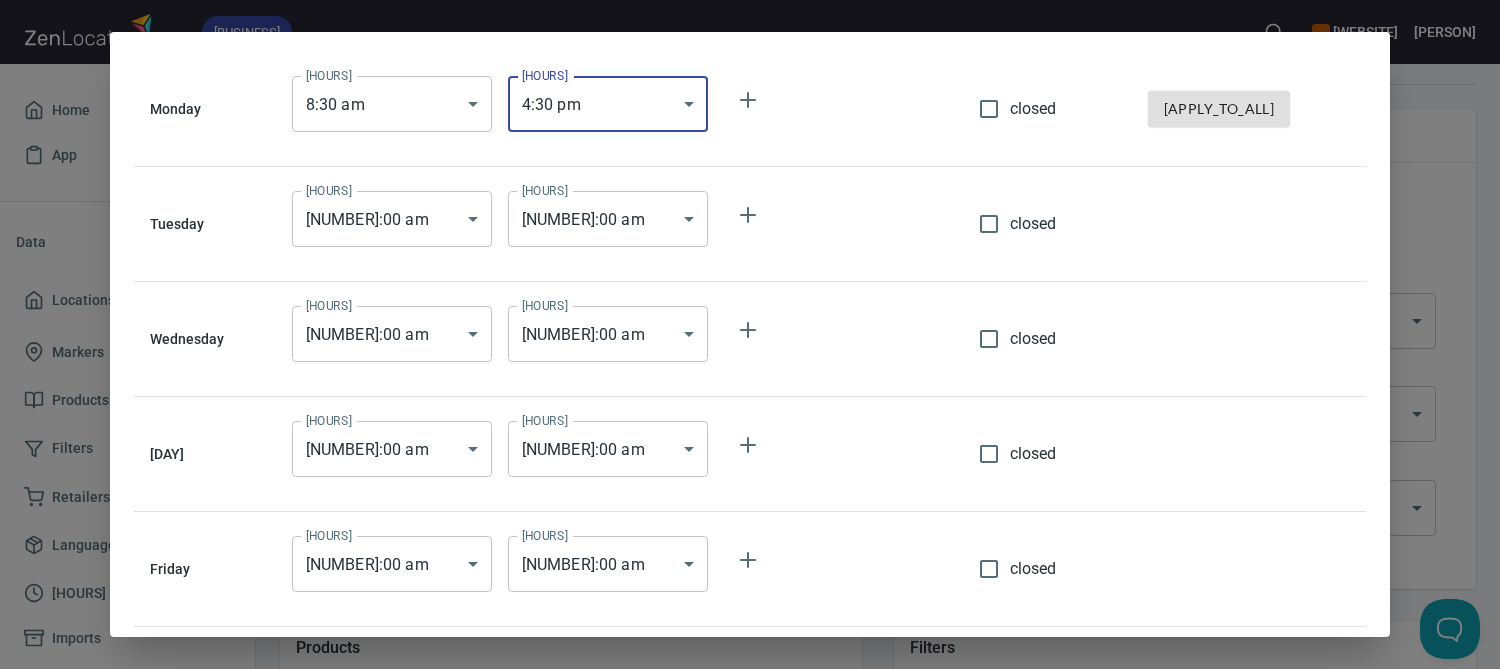 click on "[APPLY_TO_ALL]" at bounding box center (1219, 109) 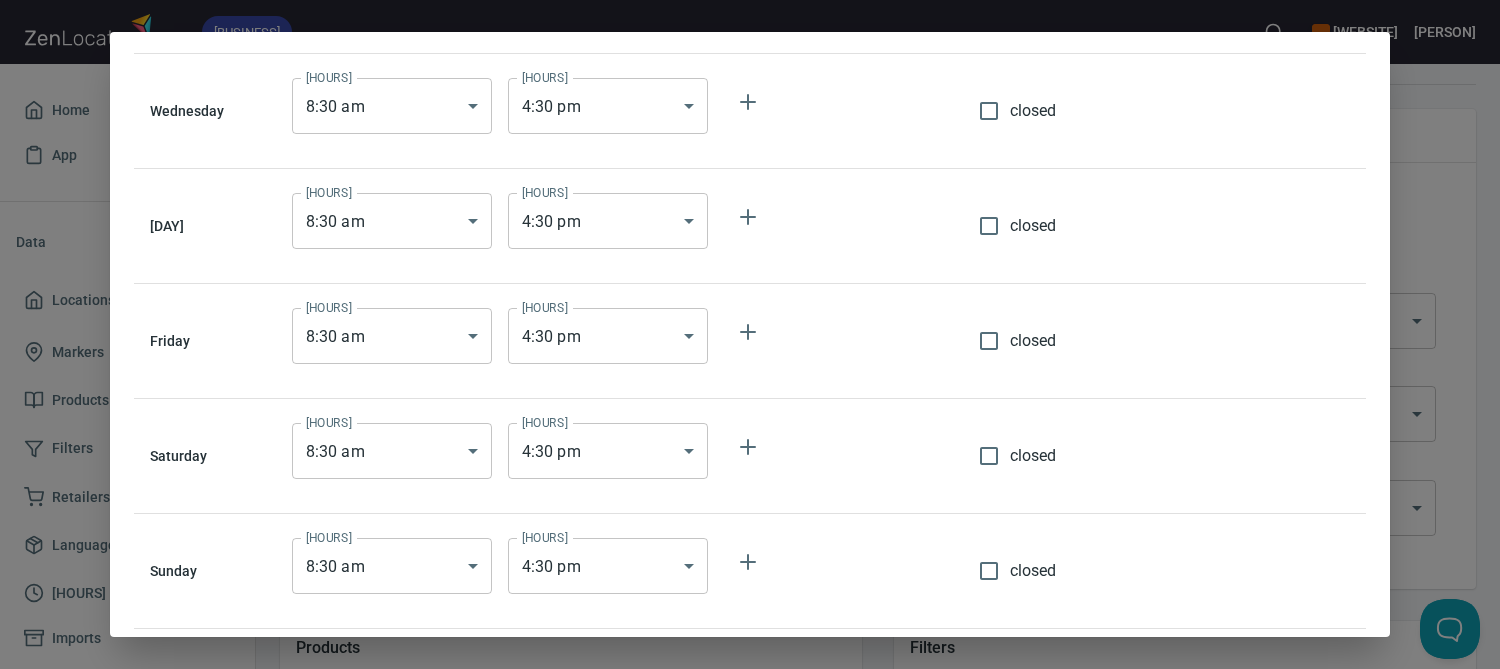 click on "closed" at bounding box center [989, 456] 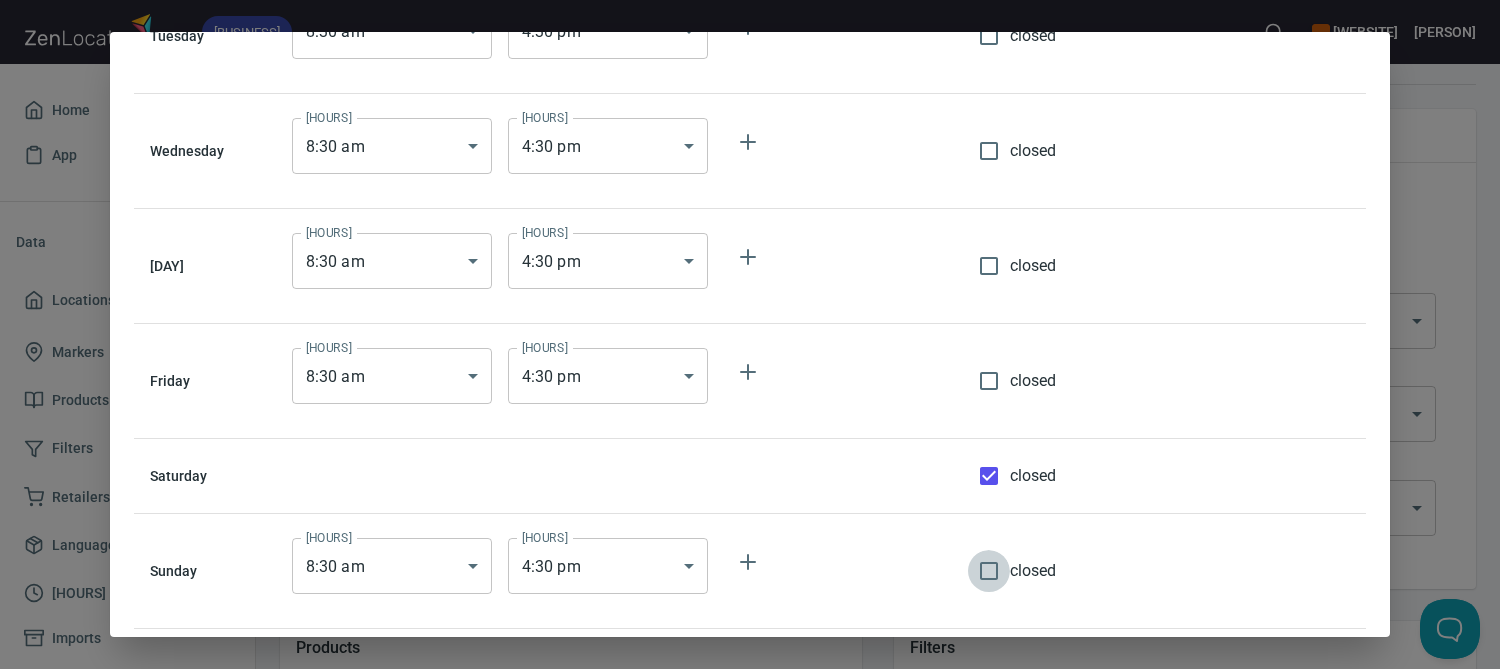 click on "closed" at bounding box center [989, 571] 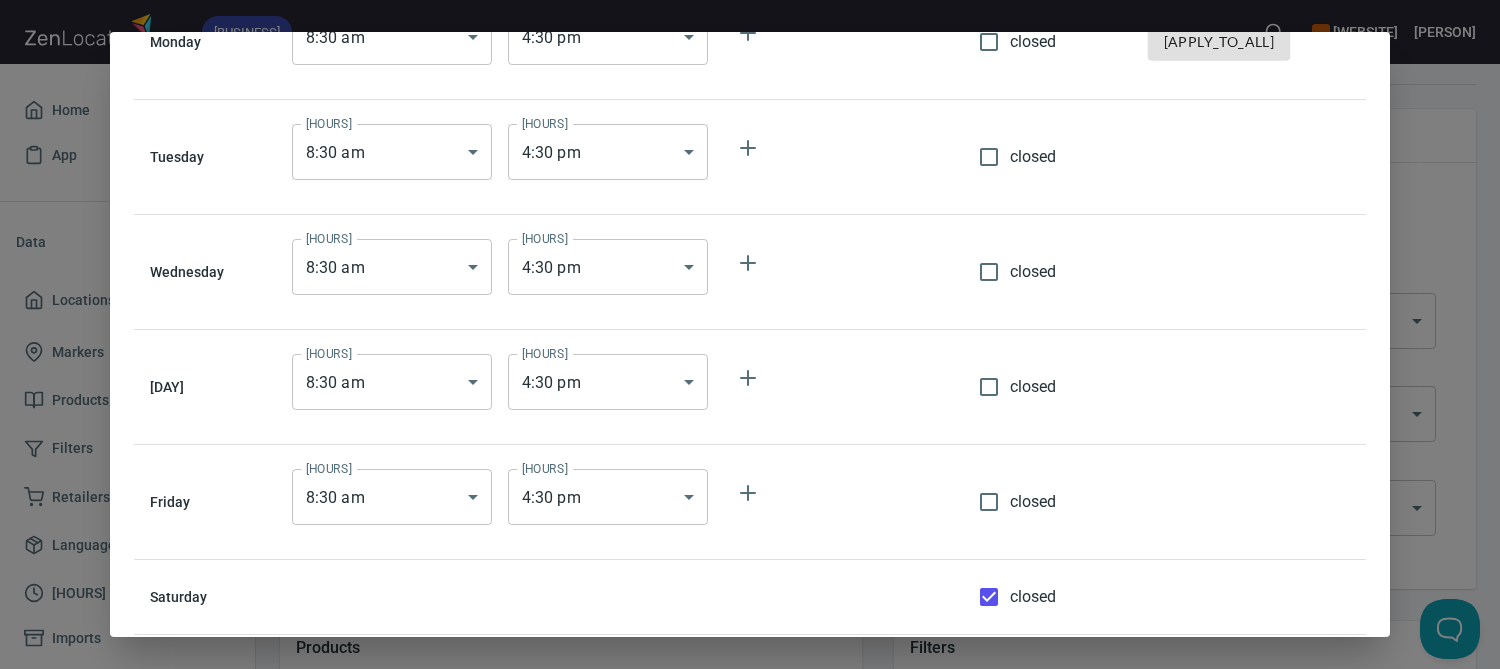 scroll, scrollTop: 0, scrollLeft: 0, axis: both 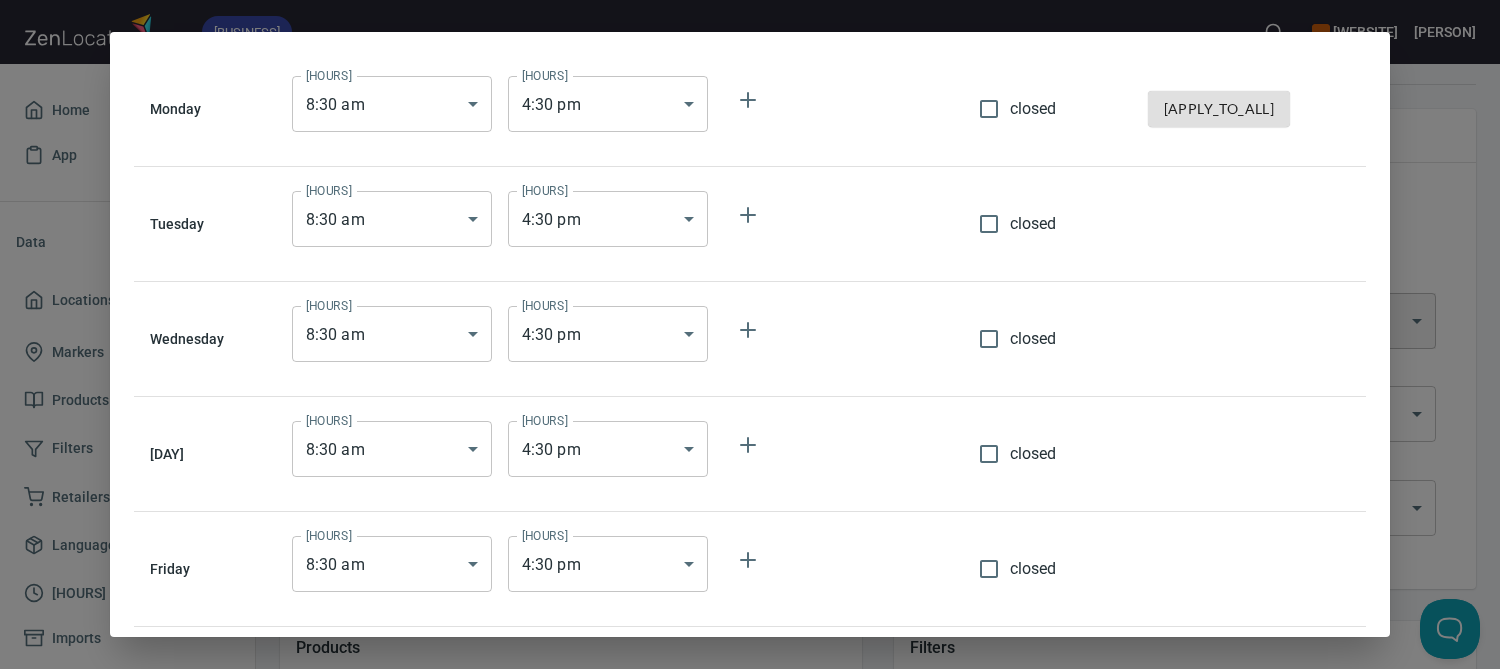 click on "[DAY] Hours [HOUR] : [MINUTE] [AMPM] [TIME] Hours Hours [HOUR] : [MINUTE] [AMPM] [TIME] Hours closed [APPLY_TO_ALL] [DAY] Hours [HOUR] : [MINUTE] [AMPM] [TIME] Hours Hours [HOUR] : [MINUTE] [AMPM] [TIME] Hours closed [APPLY_TO_ALL] [DAY] Hours [HOUR] : [MINUTE] [AMPM] [TIME] Hours Hours [HOUR] : [MINUTE] [AMPM] [TIME] Hours closed [APPLY_TO_ALL] [DAY] Hours [HOUR] : [MINUTE] [AMPM] [TIME] Hours Hours [HOUR] : [MINUTE] [AMPM] [TIME] Hours closed [APPLY_TO_ALL] [DAY] Hours [HOUR] : [MINUTE] [AMPM] [TIME] Hours Hours [HOUR] : [MINUTE] [AMPM] [TIME] Hours closed [APPLY_TO_ALL] [DAY] closed [DAY] closed" at bounding box center [750, 334] 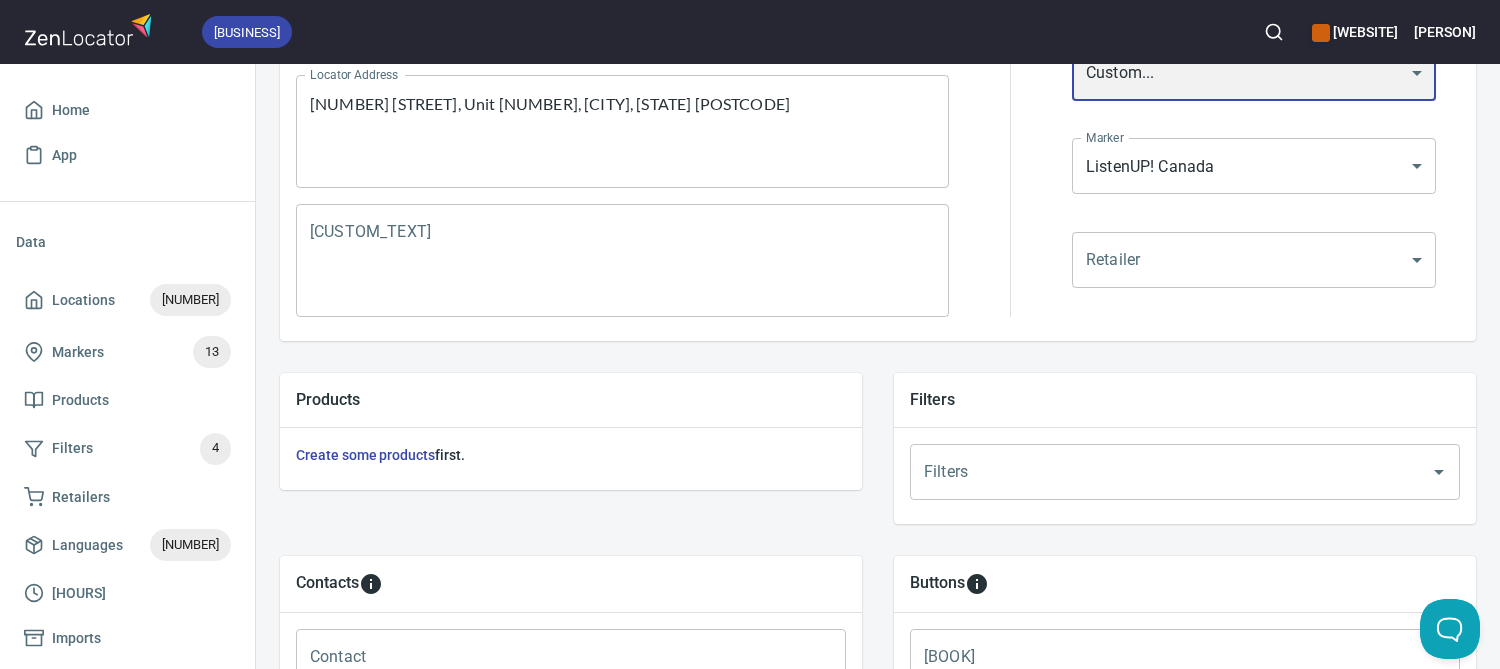 scroll, scrollTop: 300, scrollLeft: 0, axis: vertical 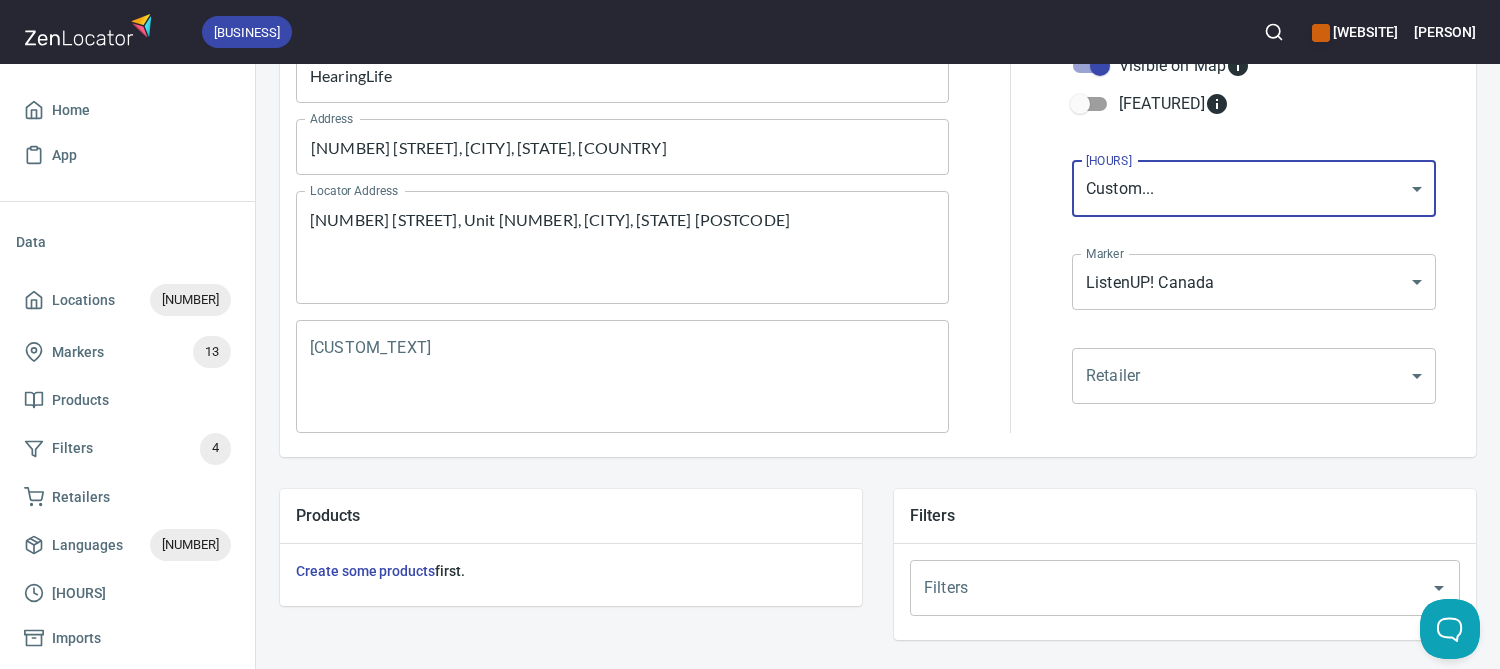 click on "1-888-576-6819" at bounding box center (750, 334) 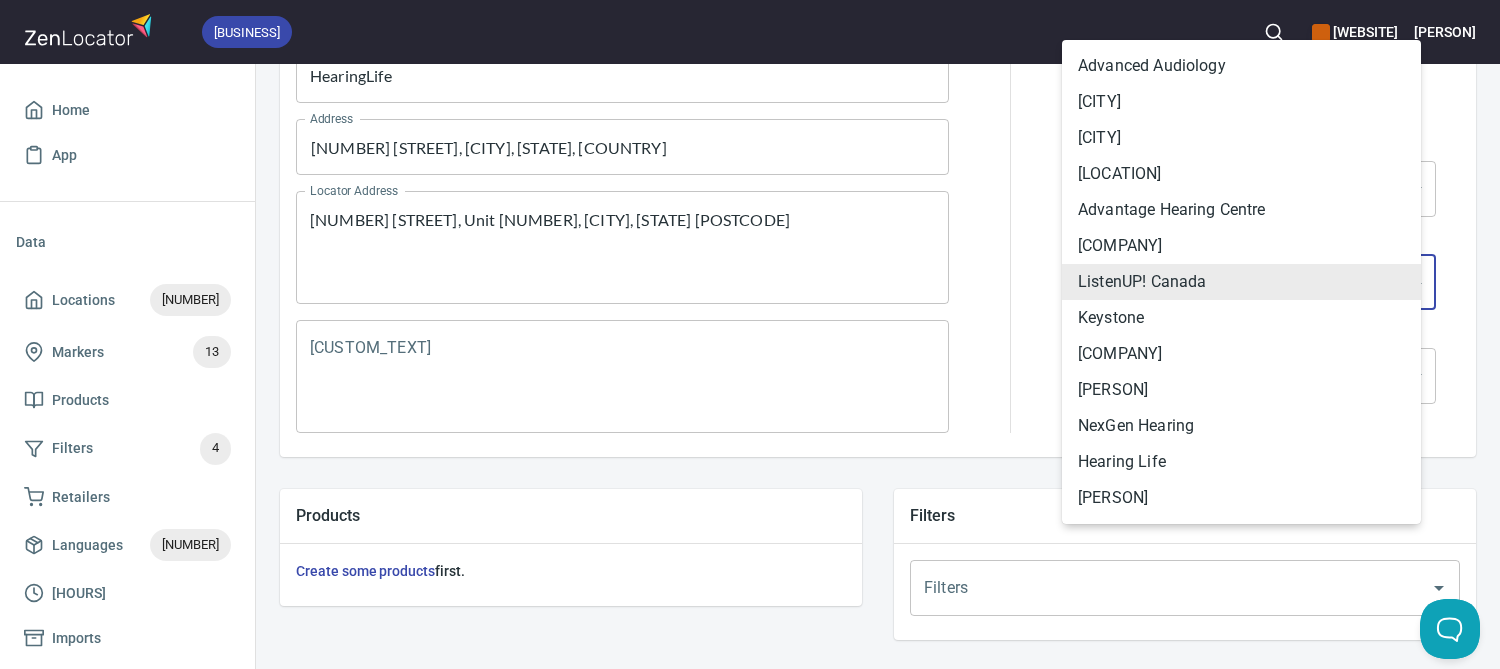 click on "Hearing Life" at bounding box center (1241, 462) 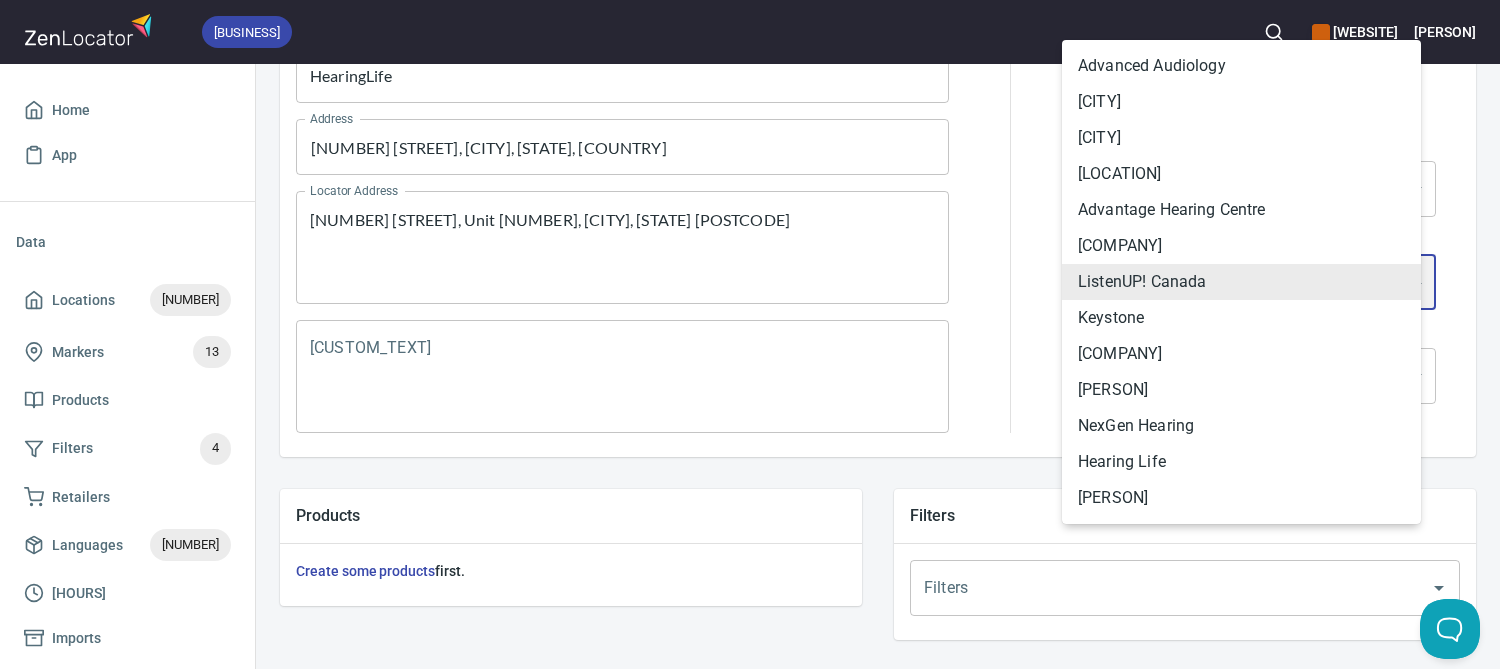 type on "mrk_kjdgsh89" 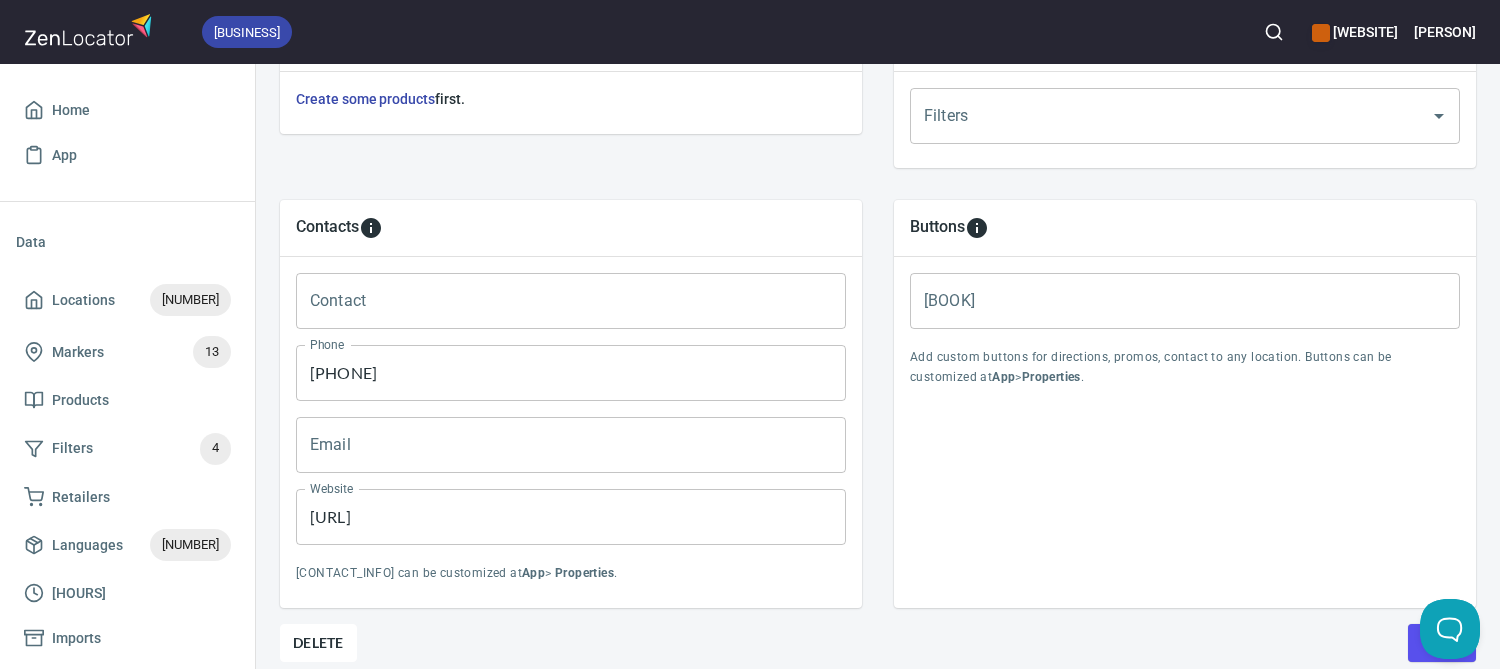 scroll, scrollTop: 868, scrollLeft: 0, axis: vertical 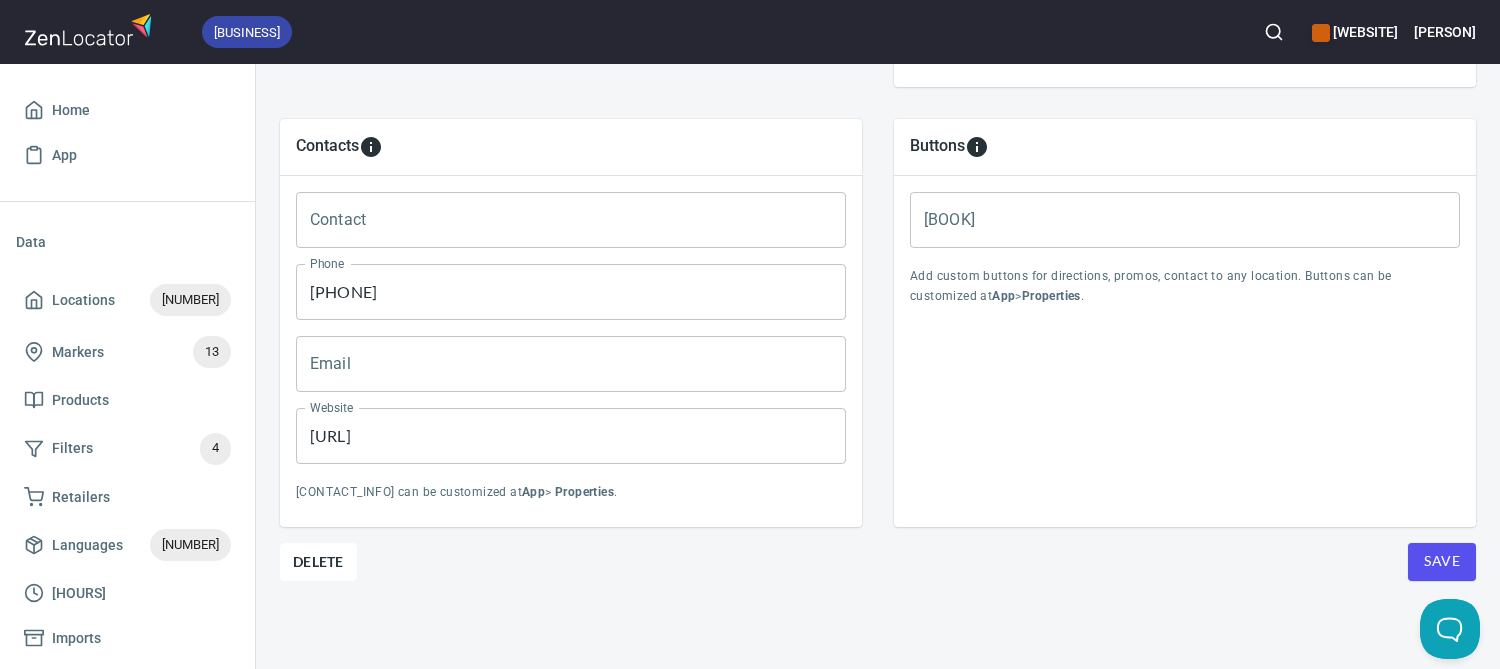 click on "Save" at bounding box center [1442, 561] 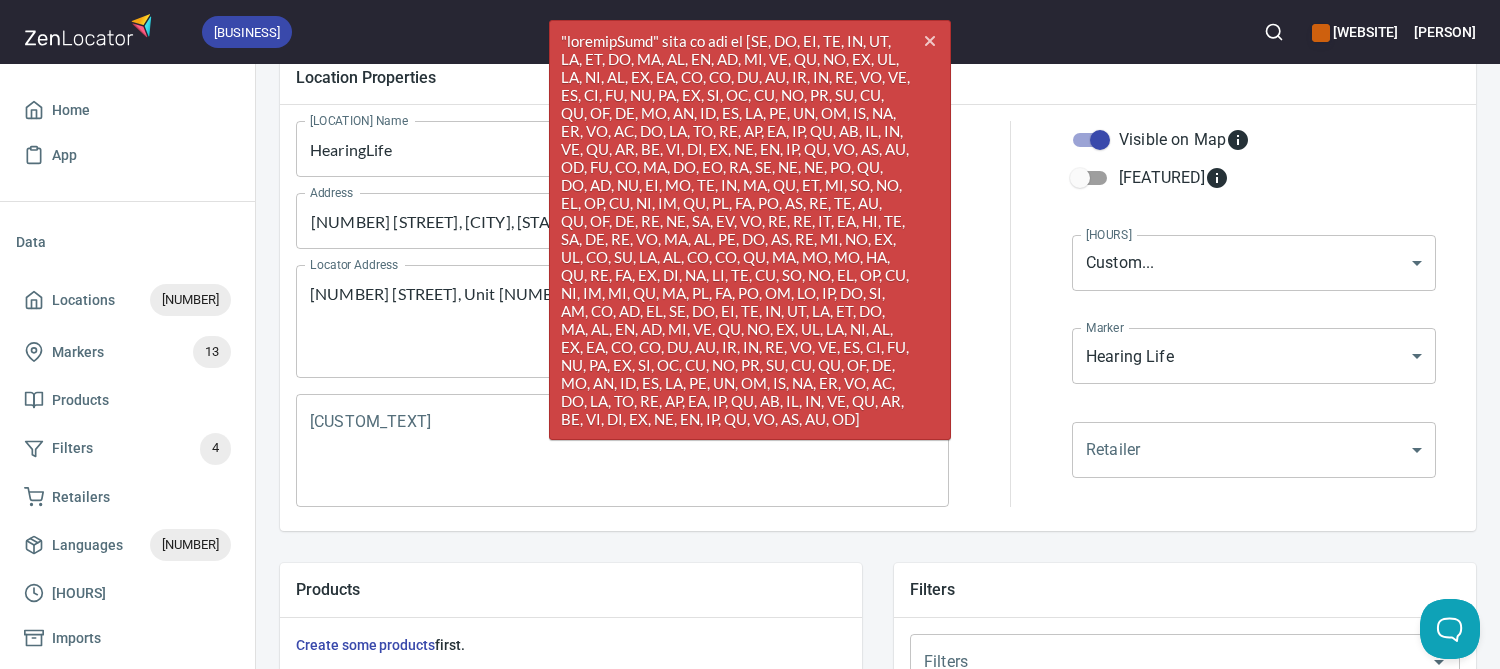 scroll, scrollTop: 0, scrollLeft: 0, axis: both 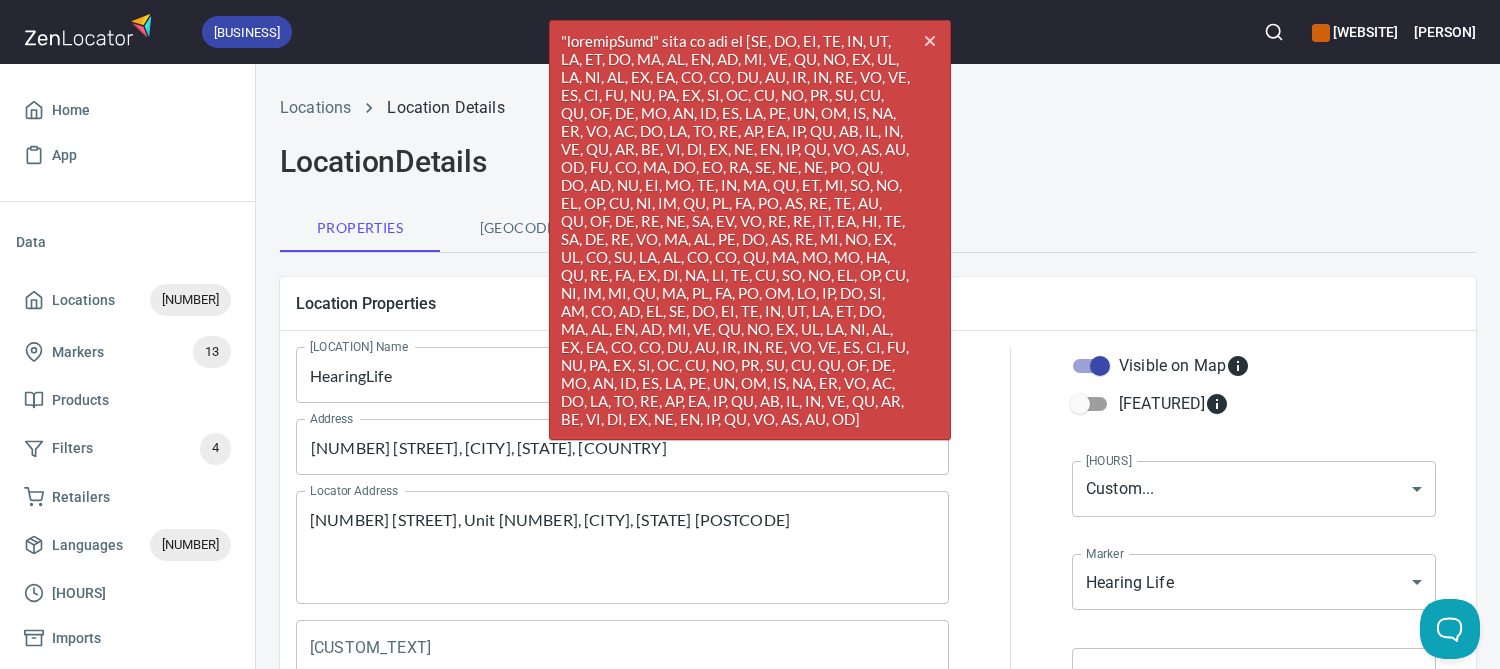 click on "[PROPERTIES] [GEOCODE] [PROPERTIES]" at bounding box center [878, 228] 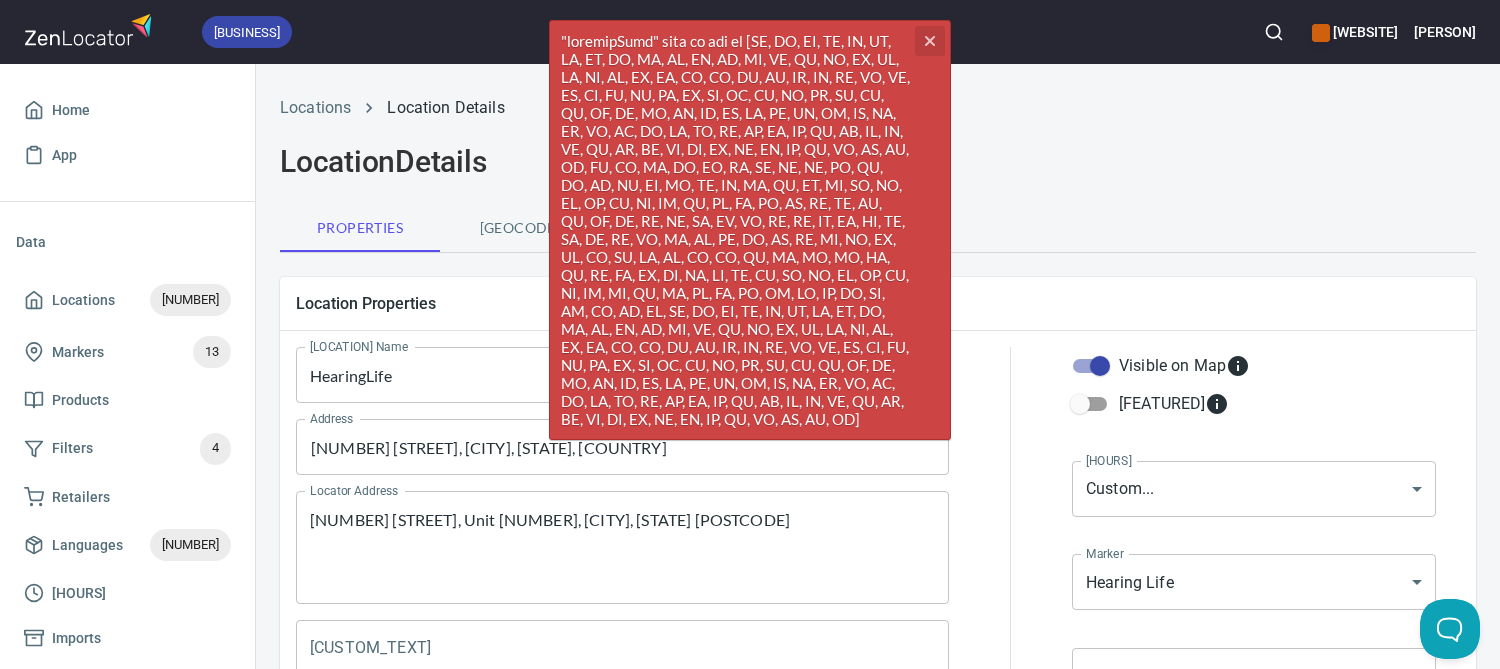 click on "cross" 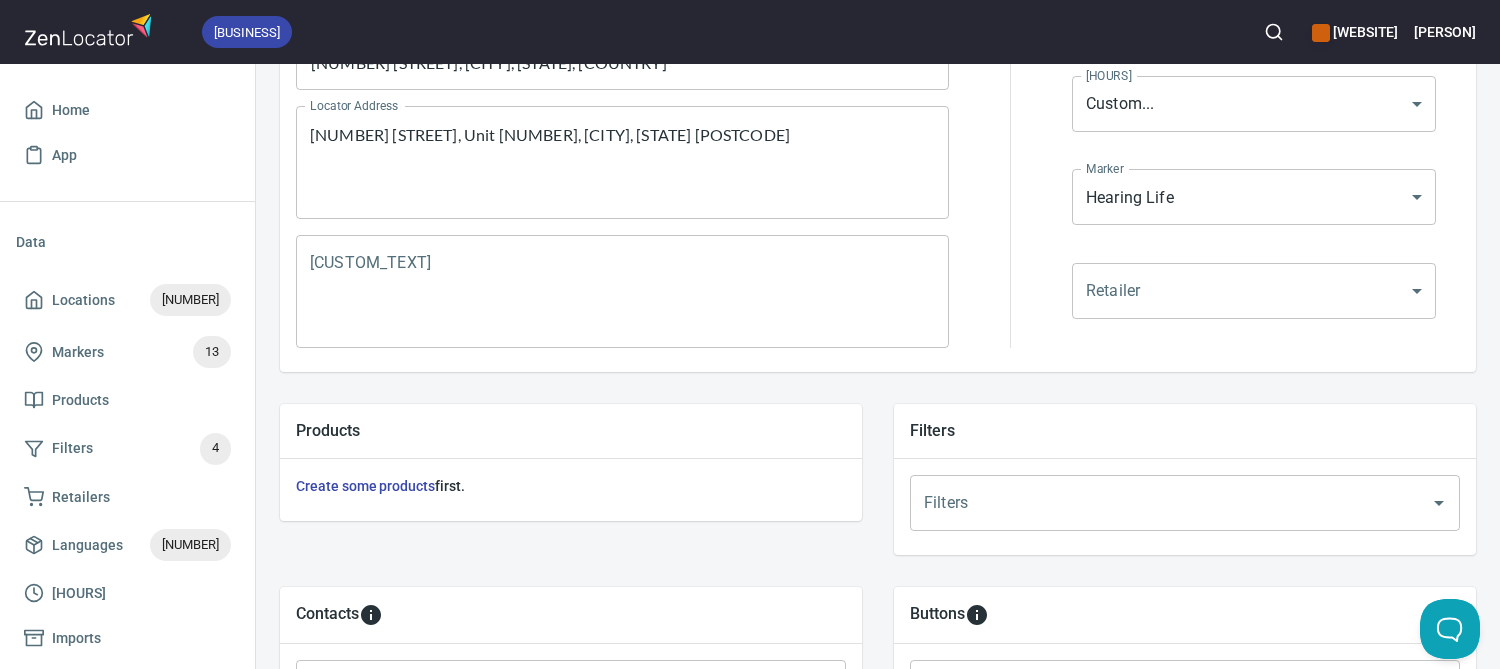 scroll, scrollTop: 400, scrollLeft: 0, axis: vertical 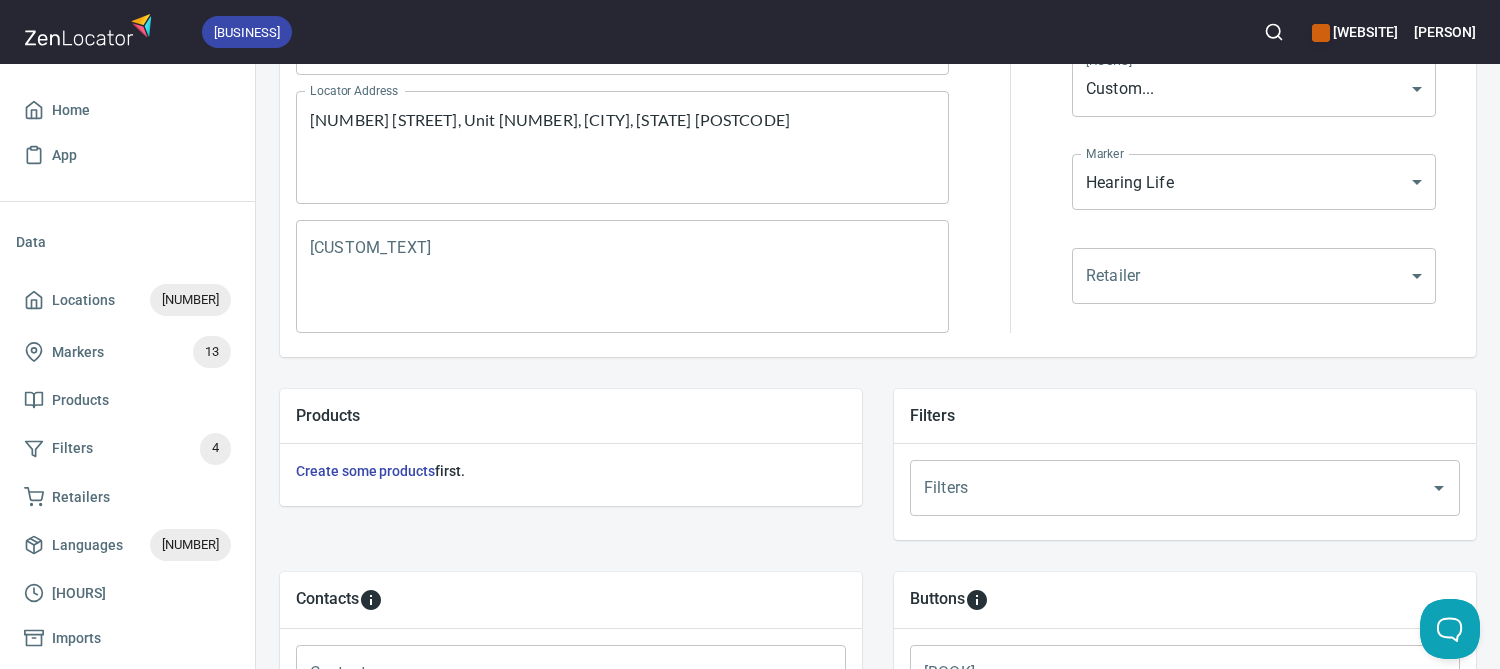 click on "Map Locator Directory Carousel Search Locations Location Details Location Details Properties Geocode Analytics Location Properties Location Name HearingLife Location Name Address [NUMBER] [STREET], [CITY], [STATE], [COUNTRY] Address Locator Address [NUMBER] [STREET], [UNIT], [CITY], [STATE] [POSTCODE] Locator Address Custom Text Custom Text Visible on Map Featured Hours Custom... CUSTOM_HOURS Hours Marker Hearing Life mrk_kjdgsh89 Marker Retailer Retailer Products Create some products first. Filters Filters Filters Contacts Contact Contact Phone [PHONE] Phone Email Email Website [URL] Website Contact information can be customized at App > Properties . Buttons Book Book Add custom buttons for directions, promos, contact to any location. Buttons can be customized at App > Properties . Delete Save Account Billing Help Status" at bounding box center [750, 334] 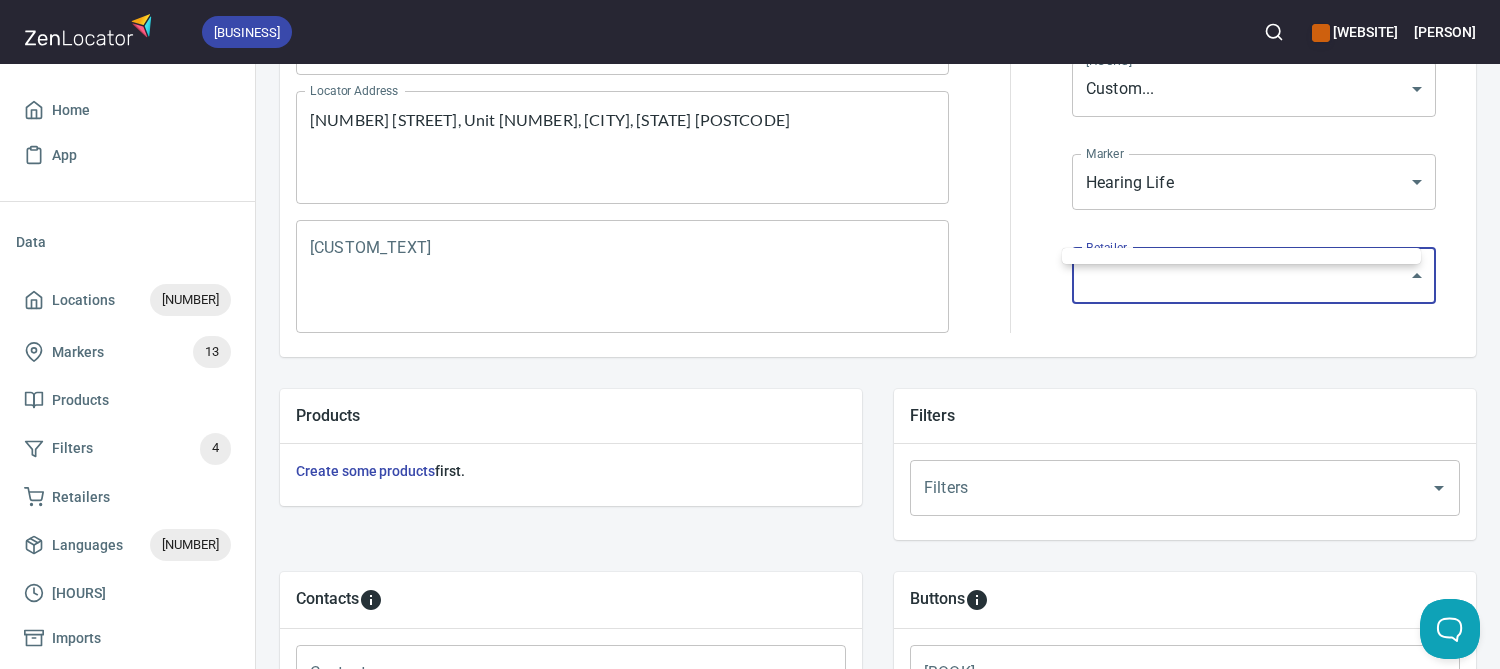 click at bounding box center (750, 334) 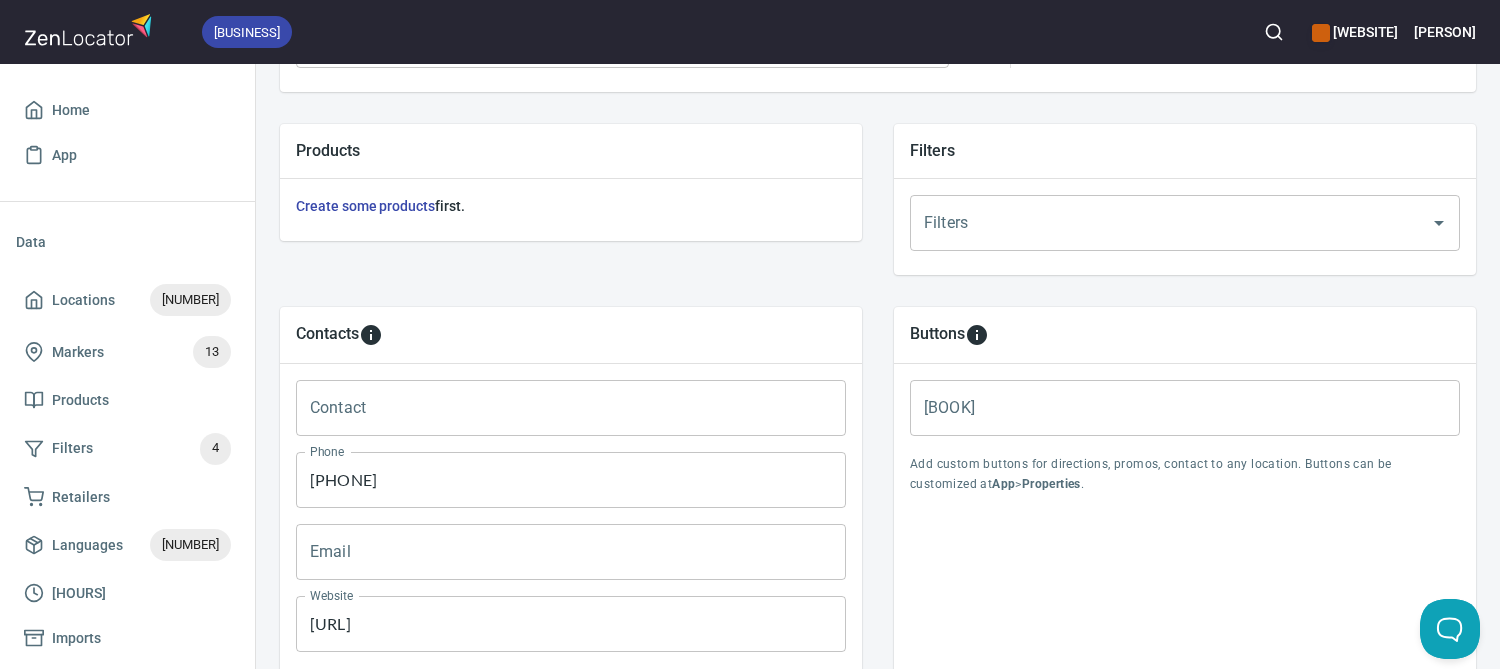 scroll, scrollTop: 700, scrollLeft: 0, axis: vertical 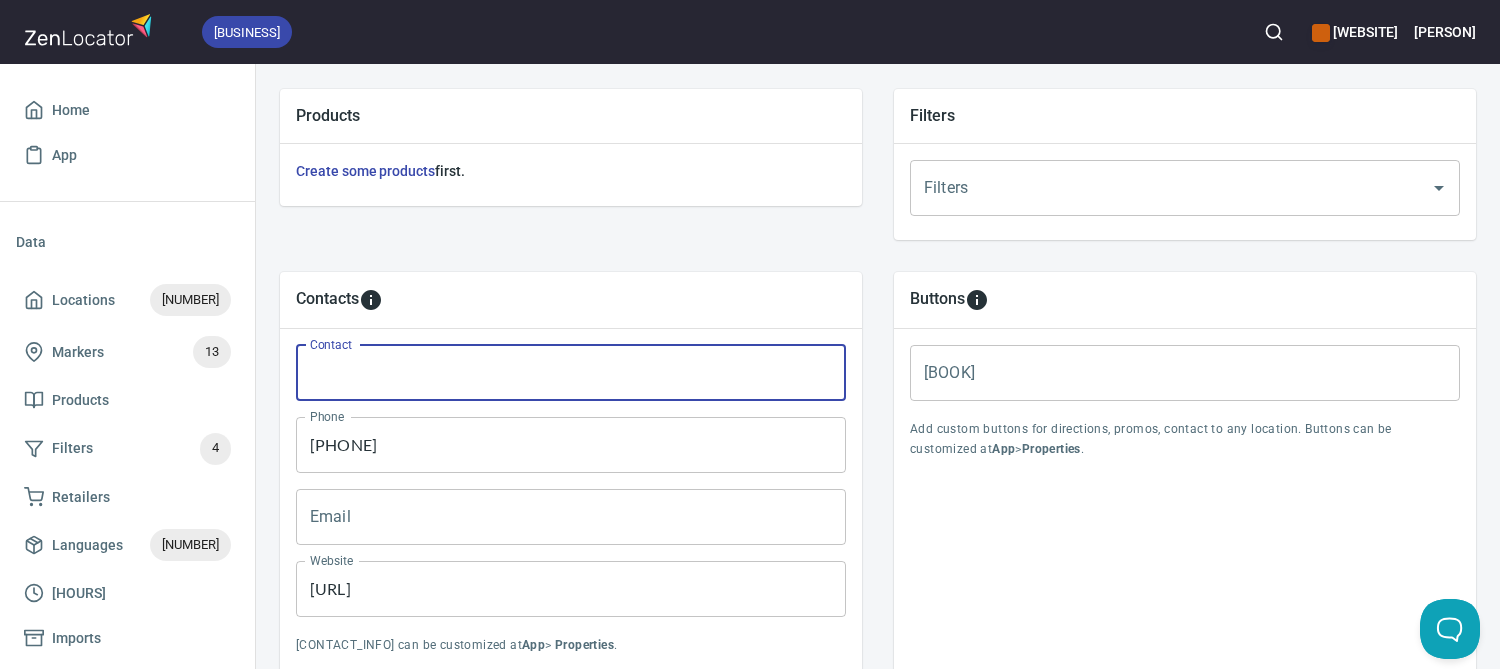 click on "Contact" at bounding box center (571, 373) 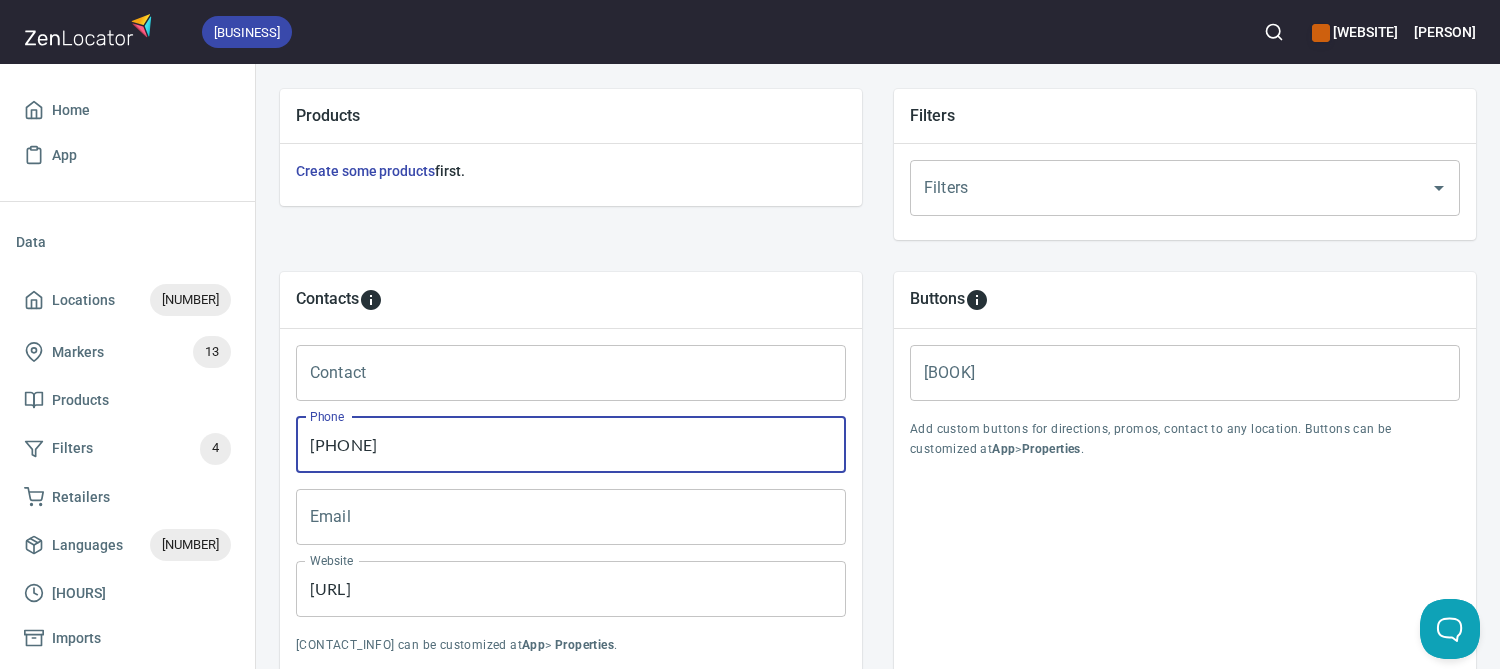 click on "[PHONE]" at bounding box center [571, 445] 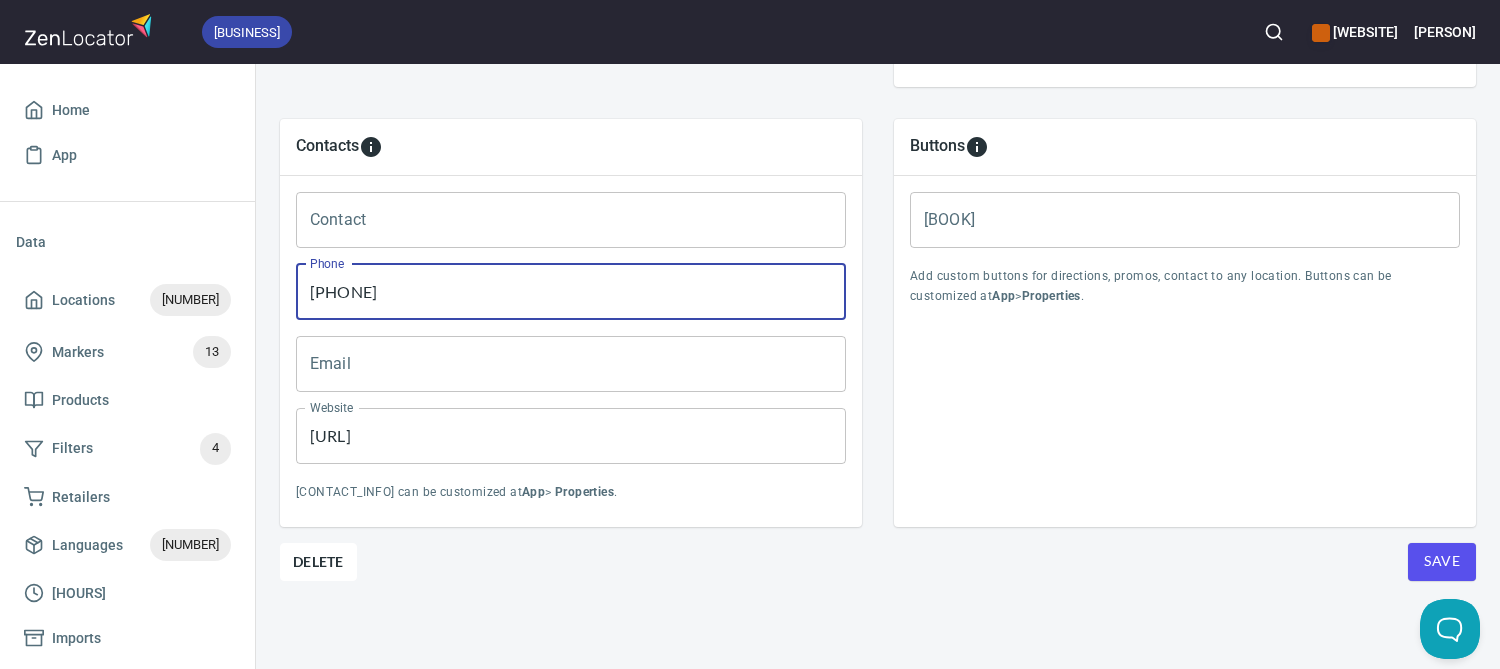 scroll, scrollTop: 868, scrollLeft: 0, axis: vertical 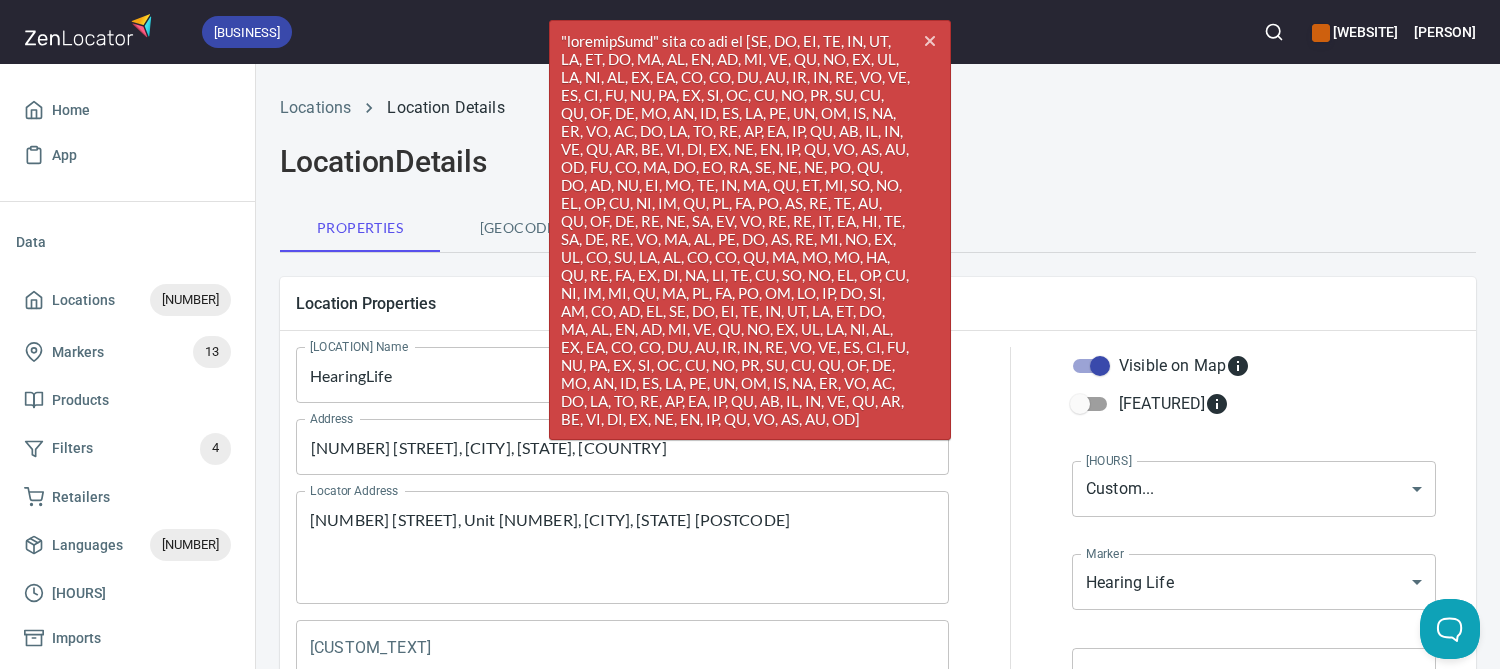 click on "[LOCATION] [DETAILS]" at bounding box center (878, 162) 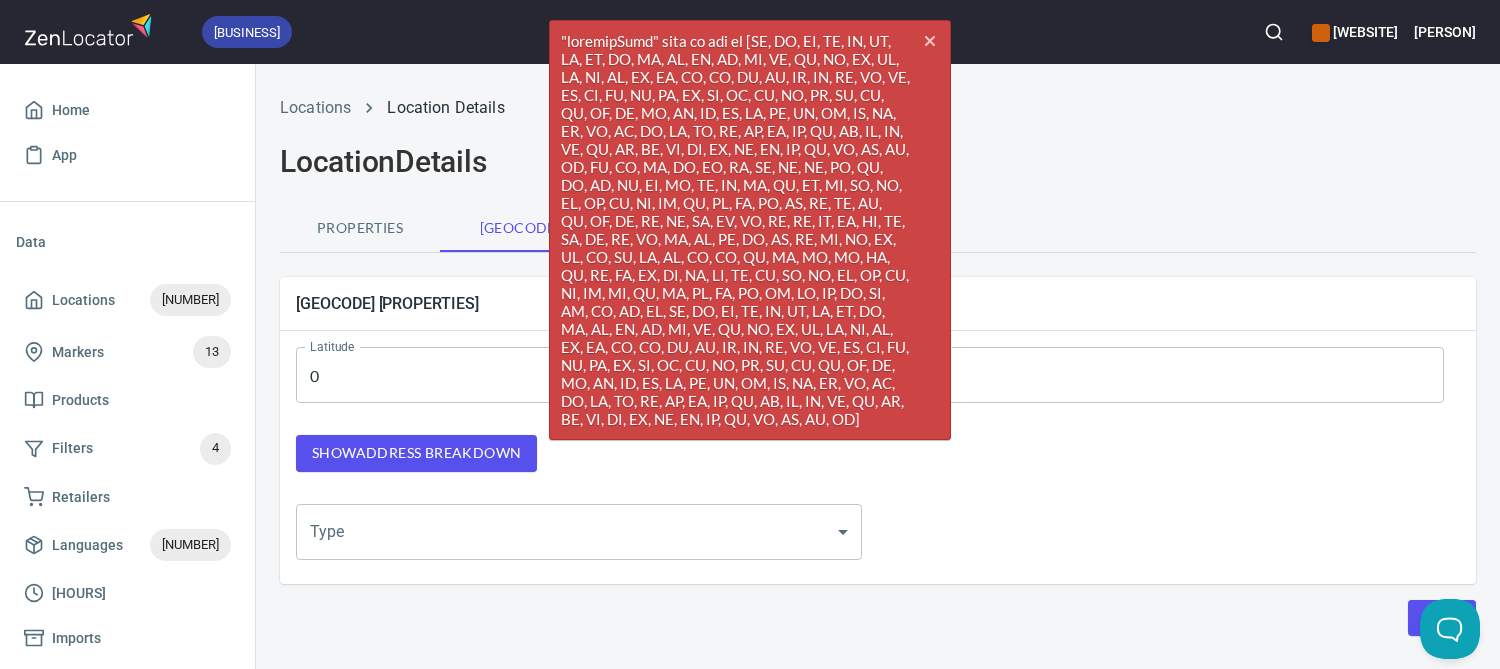 type on "[COORDINATE]" 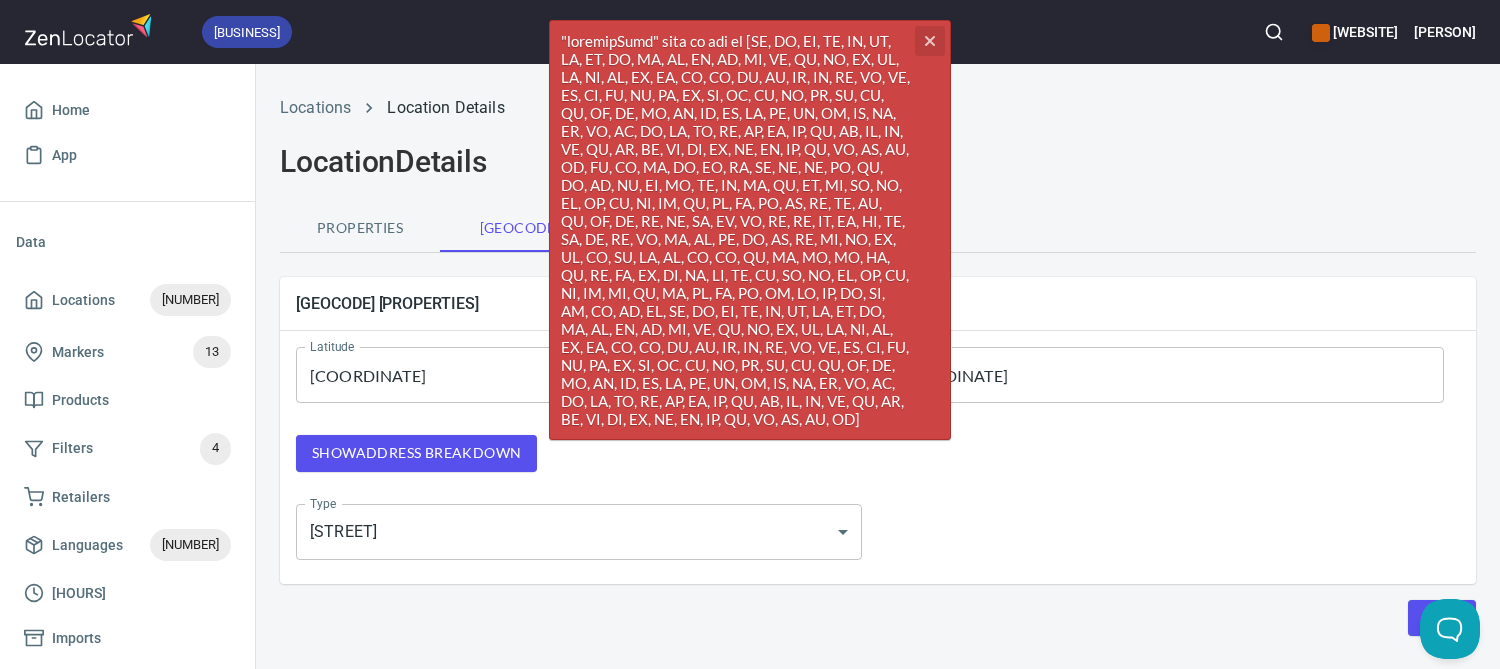 click on "cross" at bounding box center (930, 41) 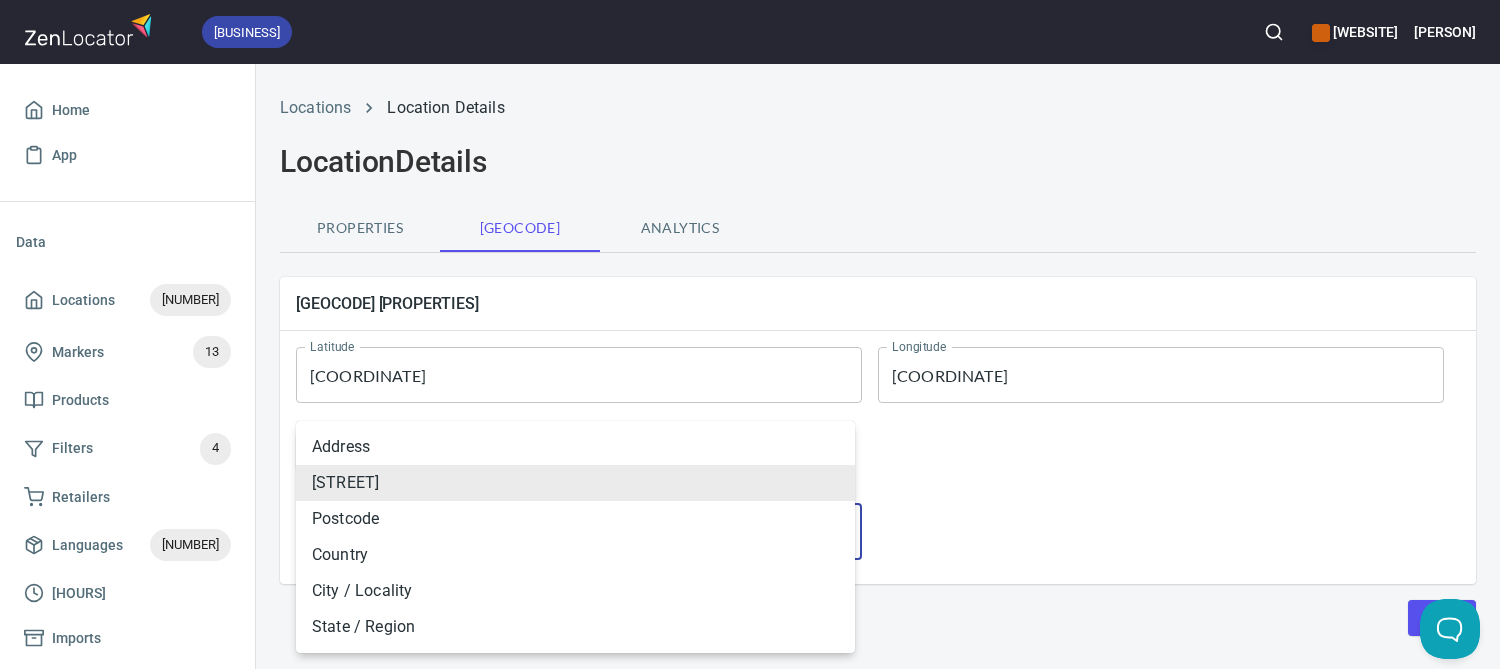 click on "business   hearinglifeadvantage.ca Saheed Home App Data Locations 444 Markers 13 Products Filters 4 Retailers Languages 1 Hours Imports Widgets Map Locator Directory Carousel Search Locations Location Details Location  Details Properties Geocode Analytics Geocode Properties Latitude 53.580021 Latitude Longitude -116.443283 Longitude Show  address breakdown Type Street STREET Type Save Account Billing JavaScript API Help Status Contact Us Give Feedback Logout hearinglifeadvantage.ca campaignforbetterhearing.org hearinglife.ca sunlife locator Manage apps...
Address Street Postcode Country City / Locality State / Region" at bounding box center [750, 334] 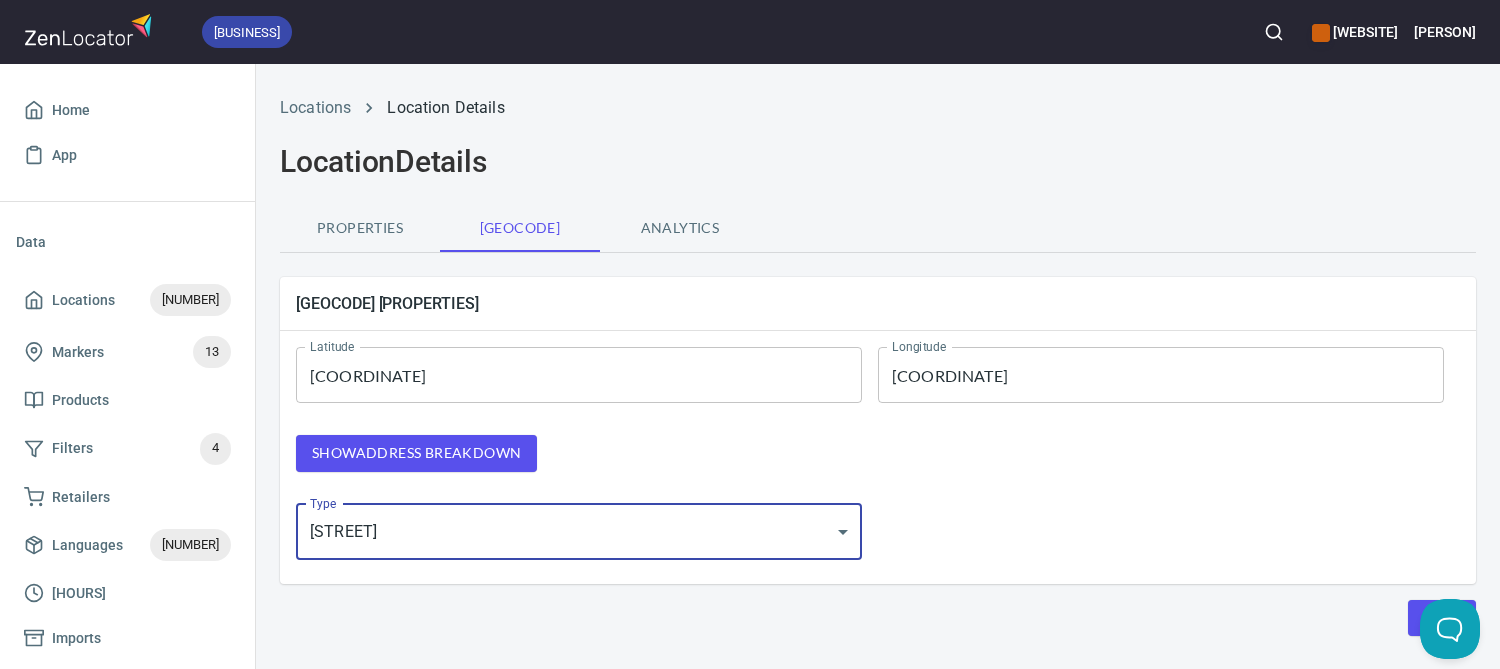 click on "Show  address breakdown" at bounding box center [416, 453] 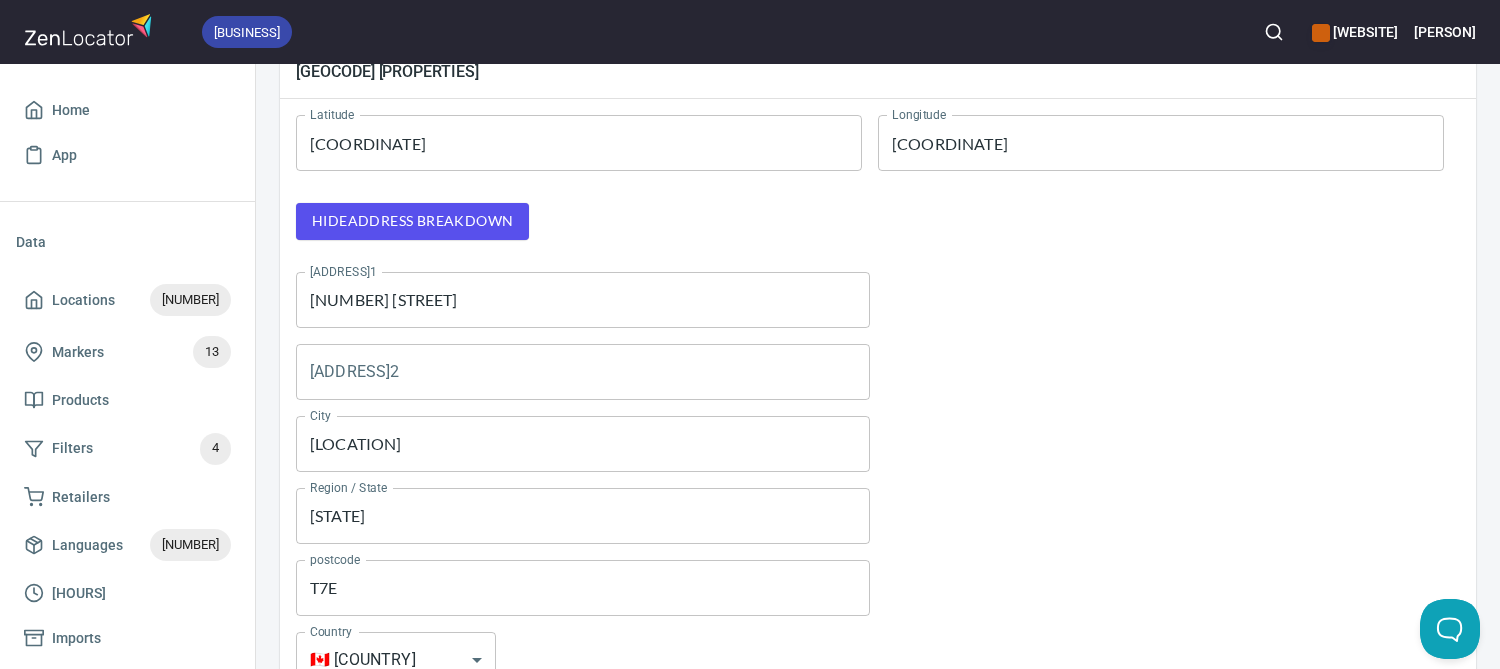 scroll, scrollTop: 200, scrollLeft: 0, axis: vertical 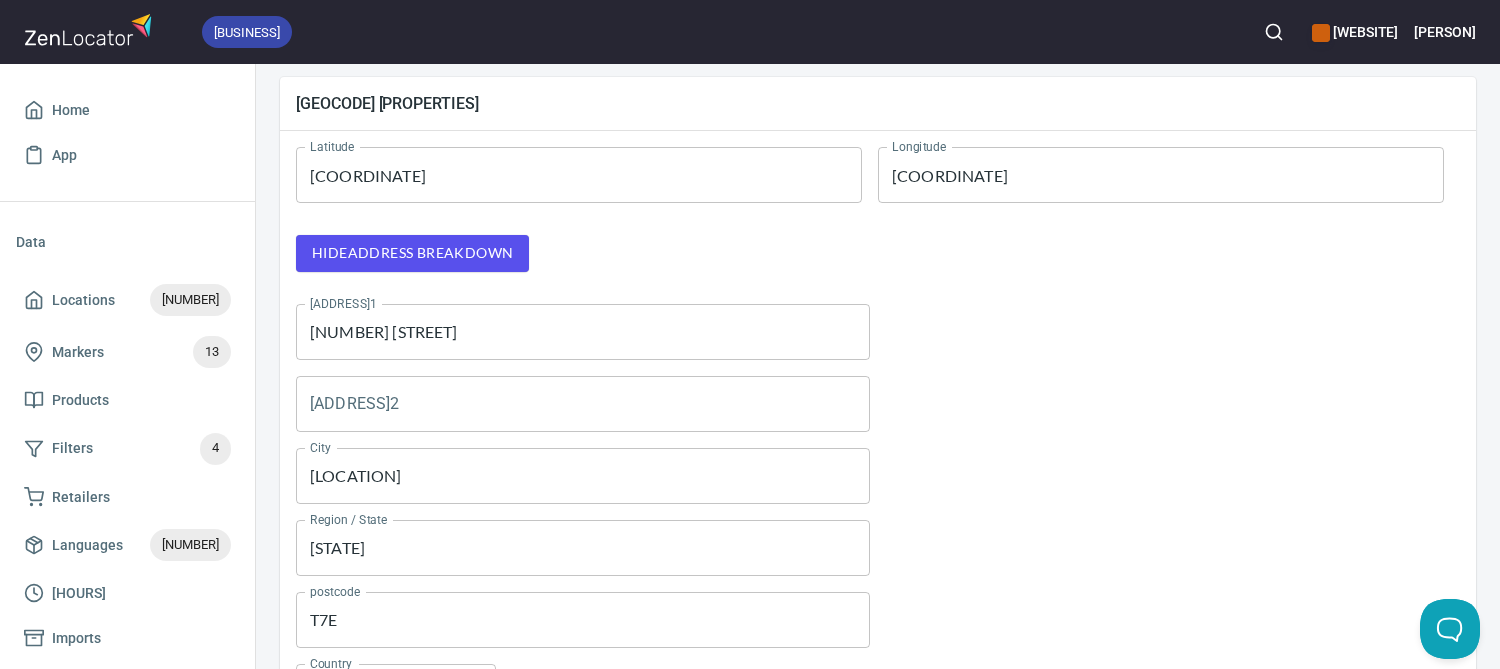 click at bounding box center [1173, 404] 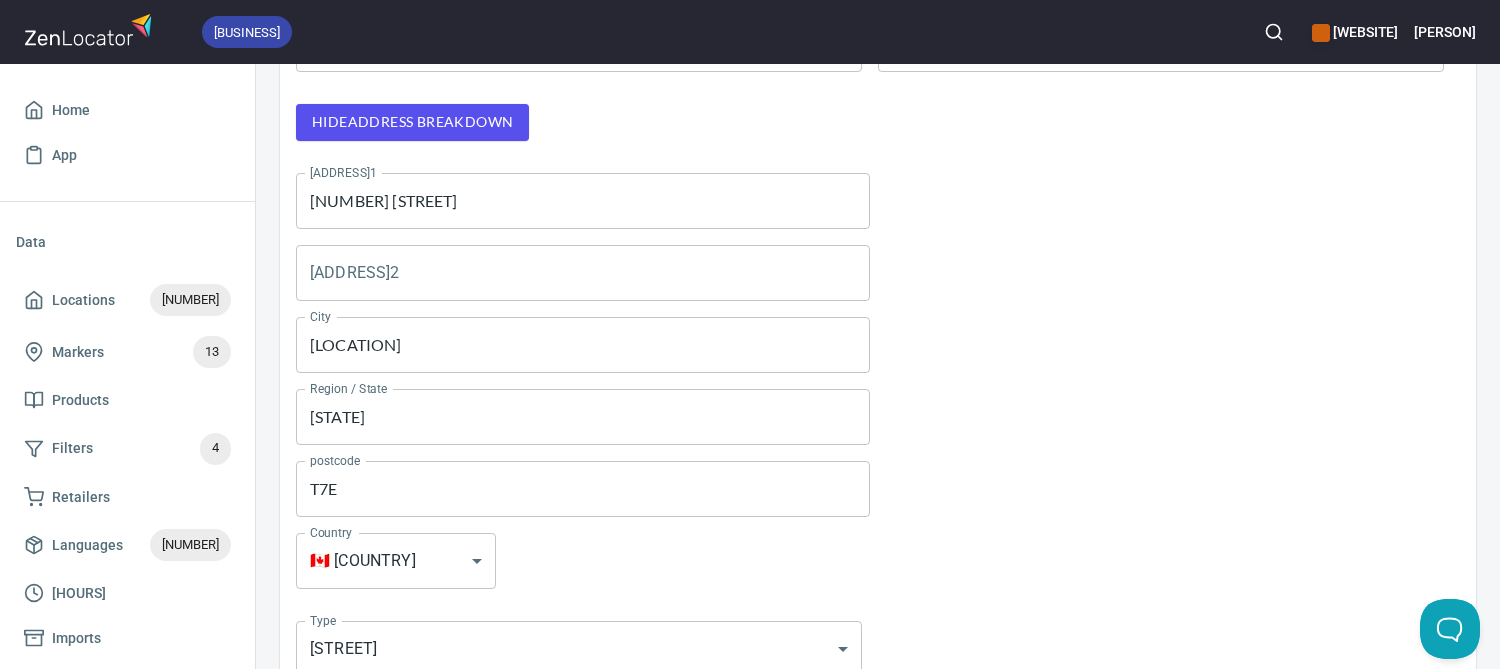 scroll, scrollTop: 503, scrollLeft: 0, axis: vertical 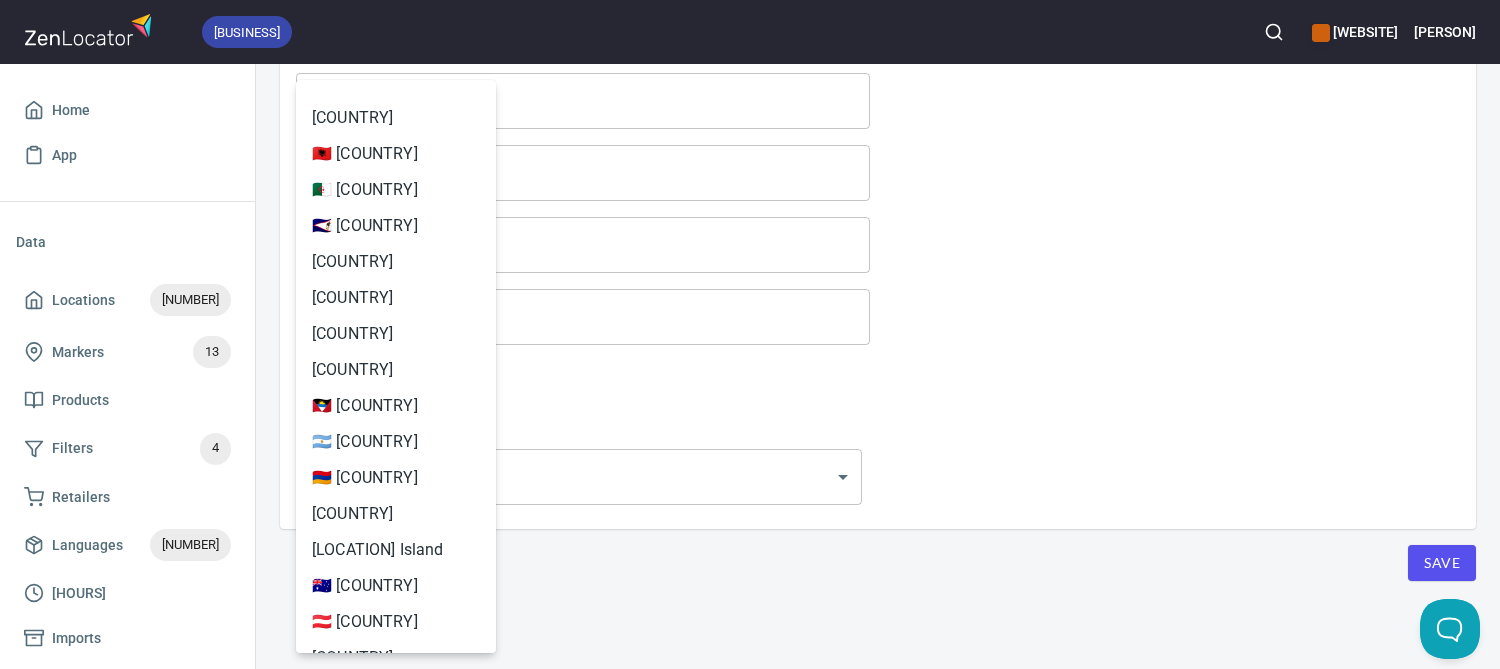 click on "business [WEBSITE] [PERSON] [APP_DATA] [LOCATIONS] [MARKERS] [PRODUCTS] [FILTERS] [RETAILERS] [LANGUAGES] [HOURS] [IMPORTS] [WIDGETS] [MAP] [LOCATOR] [DIRECTORY] [CAROUSEL] [SEARCH] [LOCATIONS] [LOCATION] [DETAILS] [LOCATION] [DETAILS] [PROPERTIES] [GEOCODE] [ANALYTICS] [GEOCODE] [PROPERTIES] [LATITUDE] [COORDINATE] [LATITUDE] [LONGITUDE] [COORDINATE] [LONGITUDE] Hide address breakdown [ADDRESS1] [NUMBER] [STREET] [ADDRESS1] [ADDRESS2] [ADDRESS2] [CITY] [CITY] [REGION] / [STATE] [STATE] [POSTCODE] [POSTCODE] [COUNTRY] 🇨🇦 [COUNTRY] CA [COUNTRY] [TYPE] [STREET] [TYPE] Save Account Billing JavaScript API Help Status Contact Us Give Feedback Logout [WEBSITE] [WEBSITE] [WEBSITE] [LOCATOR] Manage apps...
🇦🇫 [COUNTRY] 🇦🇱 [COUNTRY] 🇩🇿 [COUNTRY] 🇦🇸 [COUNTRY] 🇦🇩 [COUNTRY] 🇦🇴 [COUNTRY] 🇦🇮 [COUNTRY] 🇦🇶 [COUNTRY] 🇦🇬 [COUNTRY] 🇦🇷 [COUNTRY] 🇦🇲 [COUNTRY] 🇦🇼 [COUNTRY] [LOCATION] Island 🇦🇺 [COUNTRY] 🇦🇹 [COUNTRY] [CITY] [COUNTRY]" at bounding box center [750, 334] 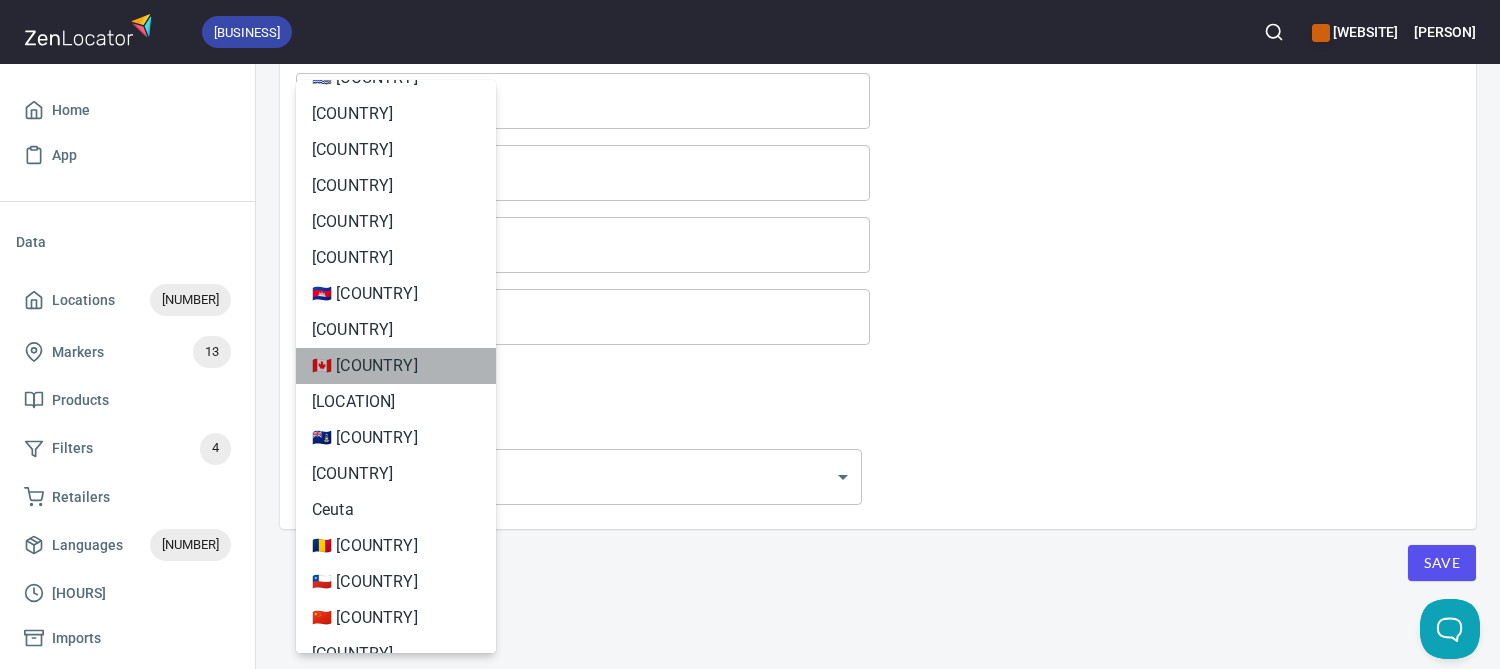 click on "🇨🇦 [COUNTRY]" at bounding box center (396, 366) 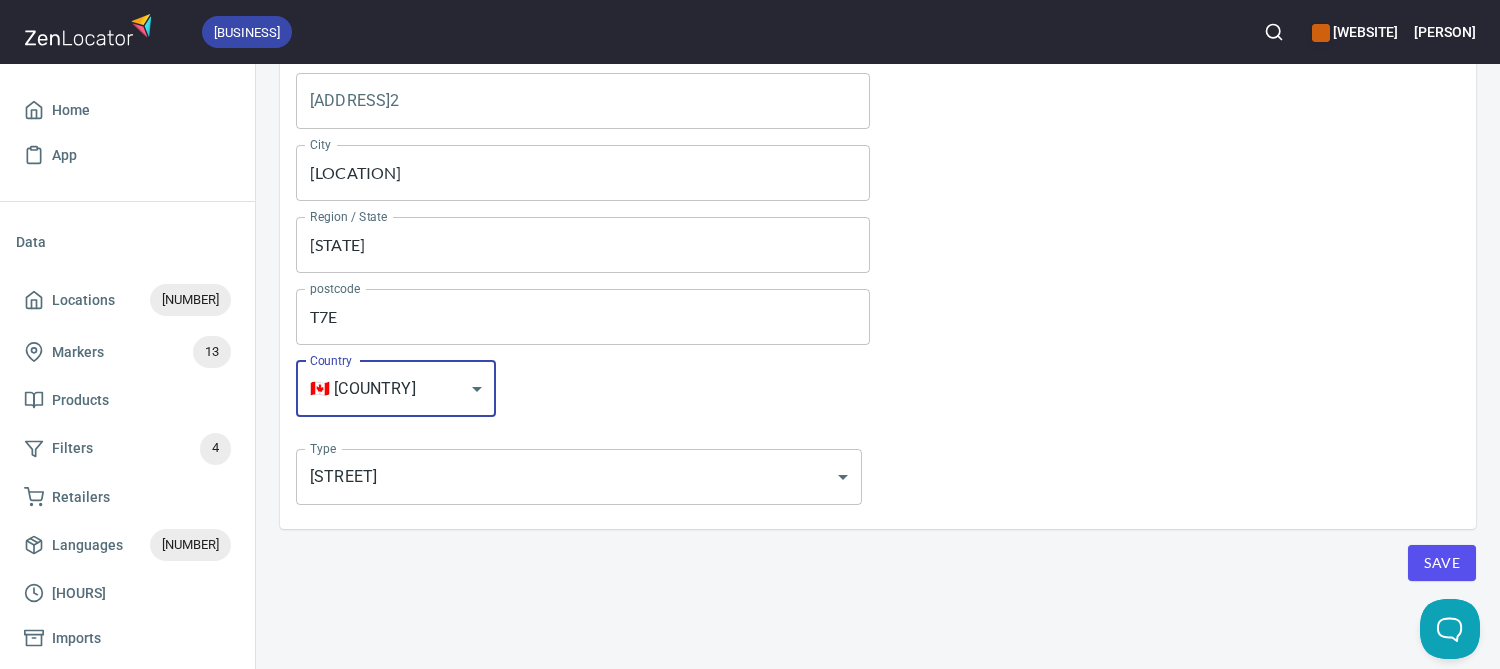 click on "Address1 [NUMBER] [STREET] Address1 Address2 Address2 City [CITY] City Region / State [STATE] Region / State postcode [POSTCODE] postcode Country [COUNTRY] [COUNTRY]" at bounding box center (878, 209) 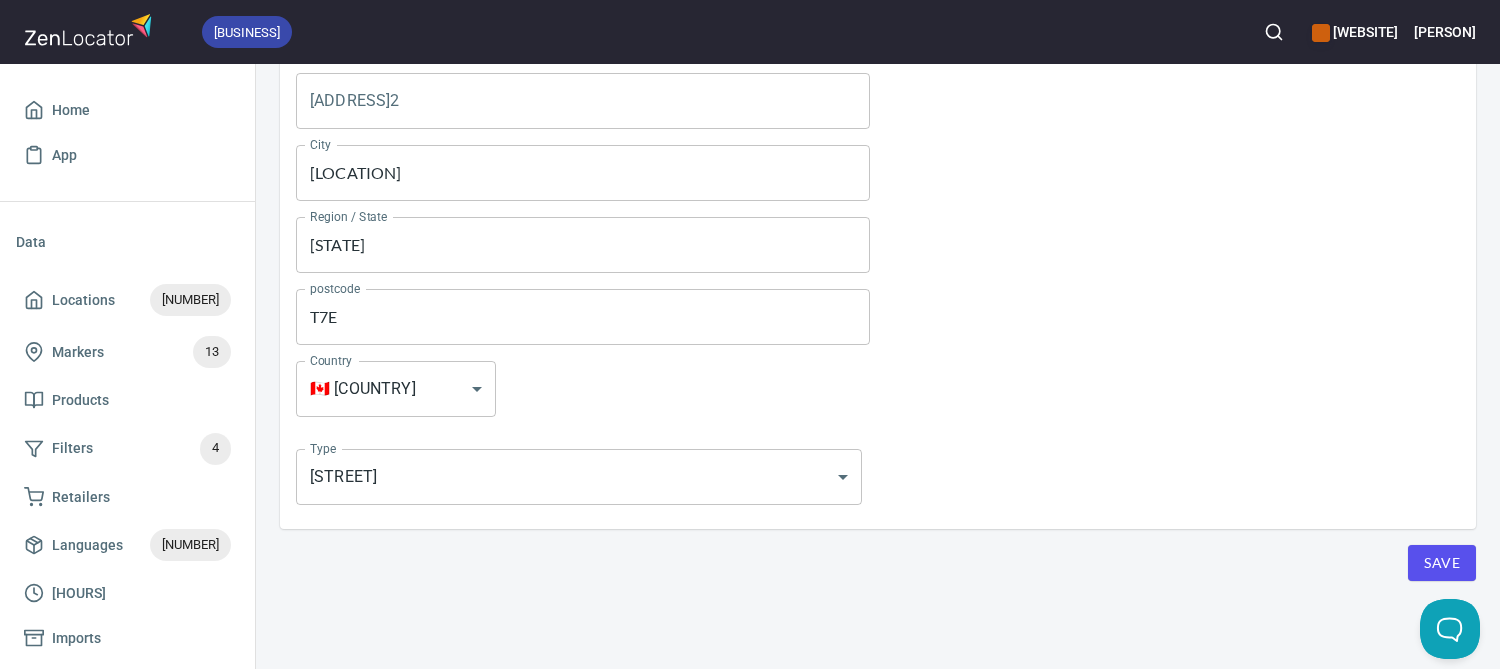 click on "Save" at bounding box center [1442, 563] 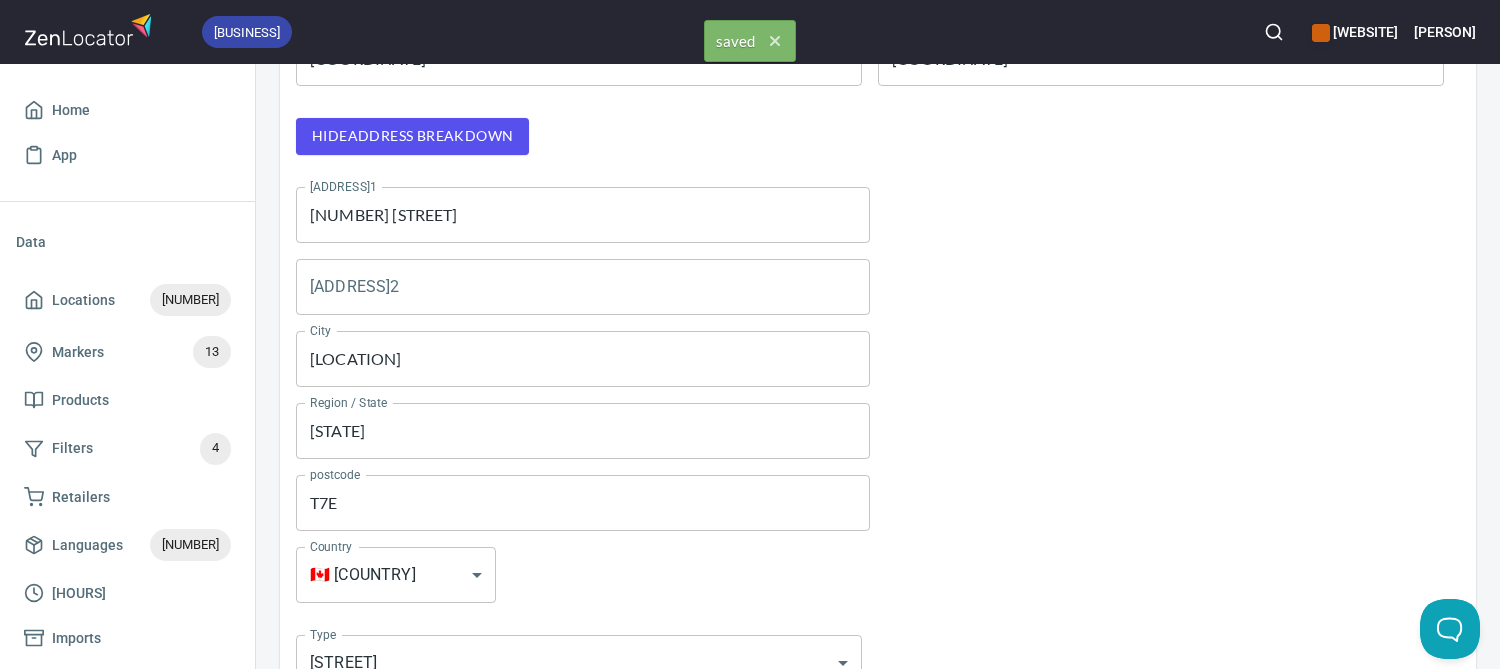 scroll, scrollTop: 0, scrollLeft: 0, axis: both 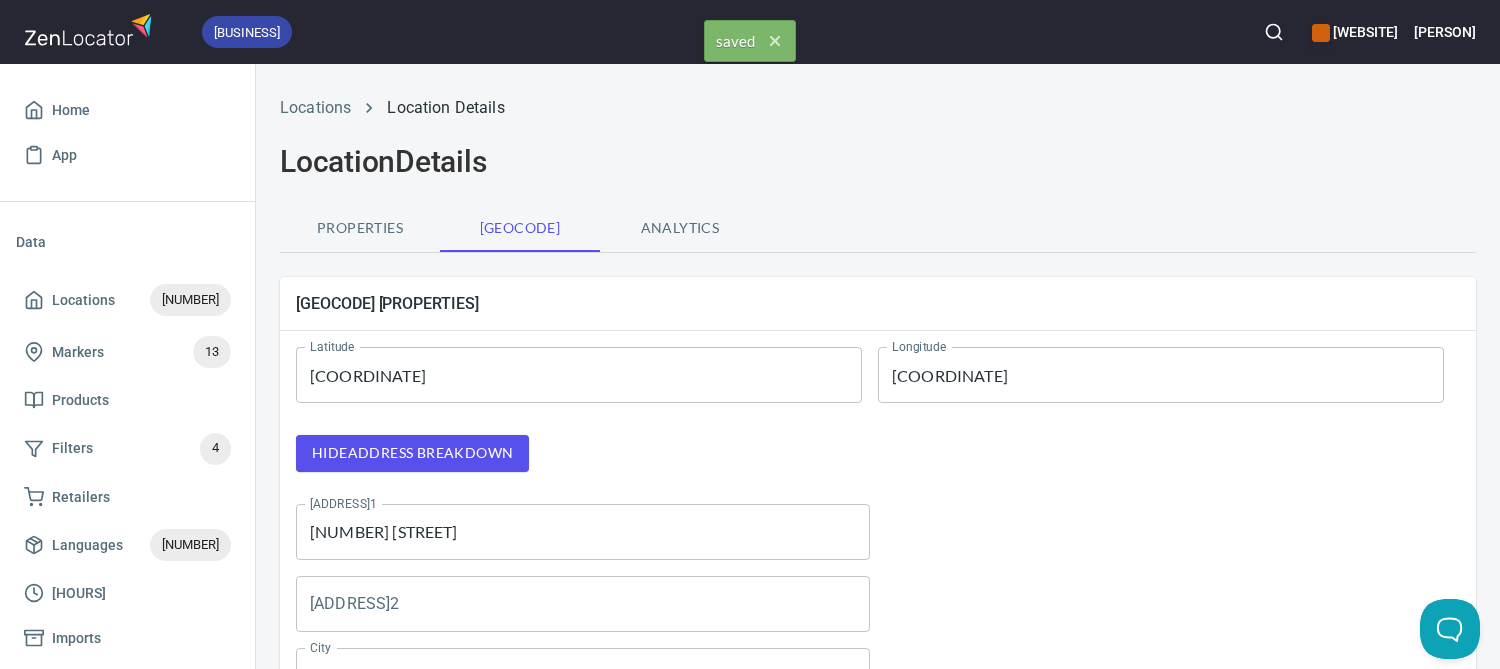 click on "Properties" at bounding box center (360, 228) 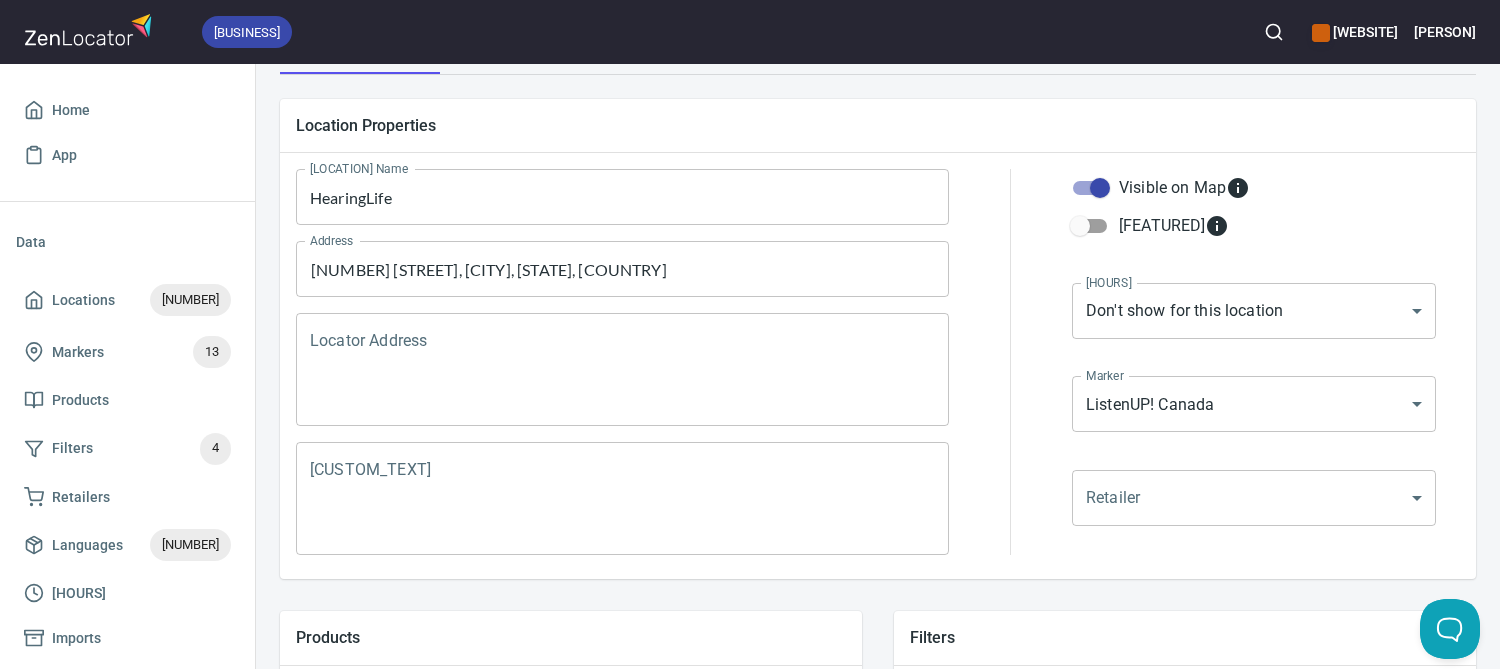 scroll, scrollTop: 868, scrollLeft: 0, axis: vertical 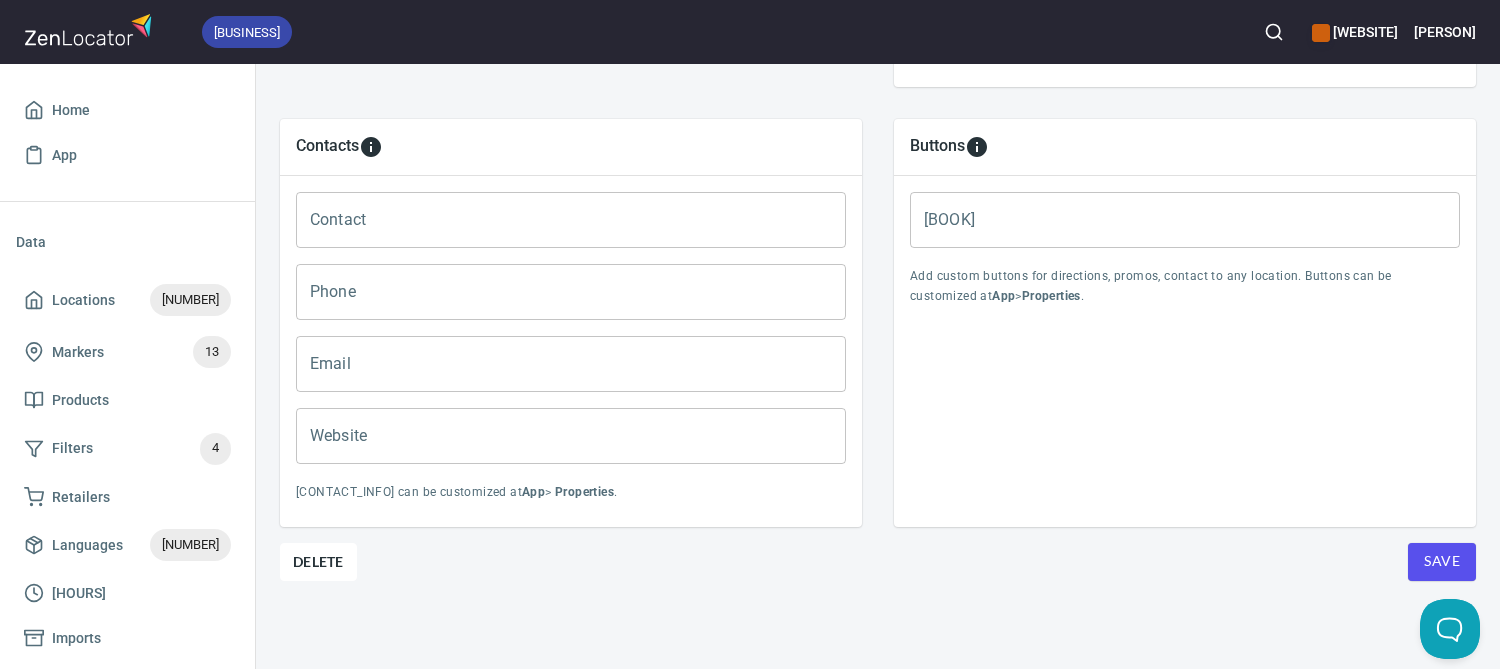 click on "Save" at bounding box center [1442, 562] 